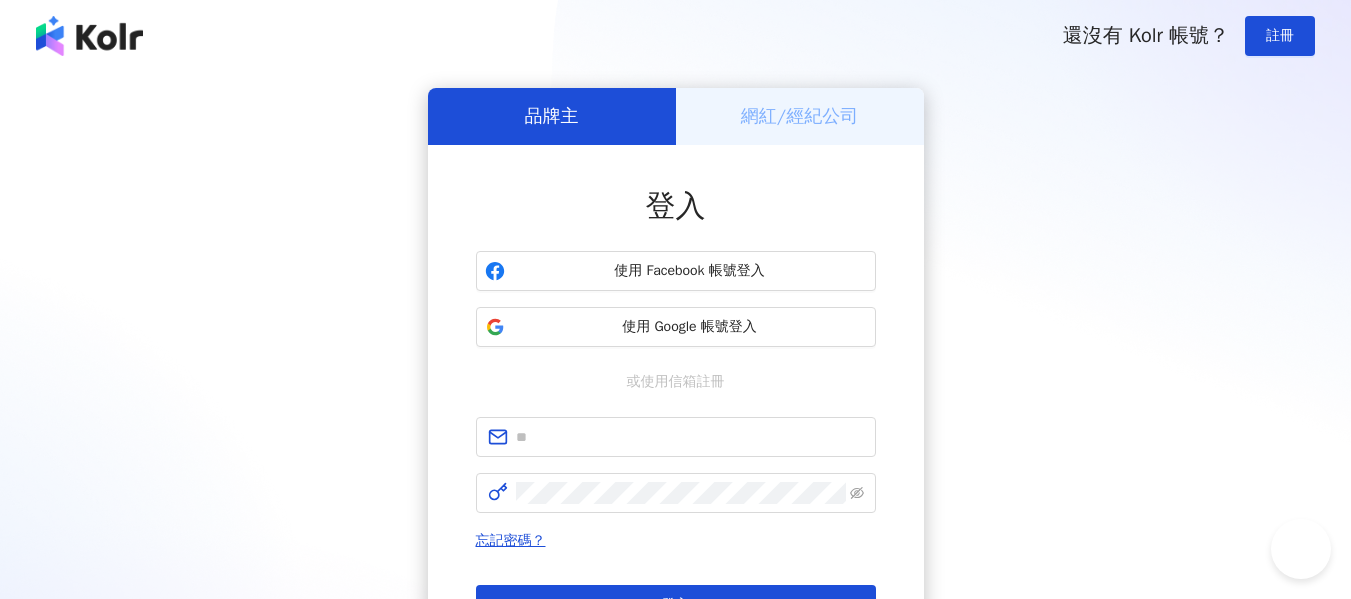 scroll, scrollTop: 0, scrollLeft: 0, axis: both 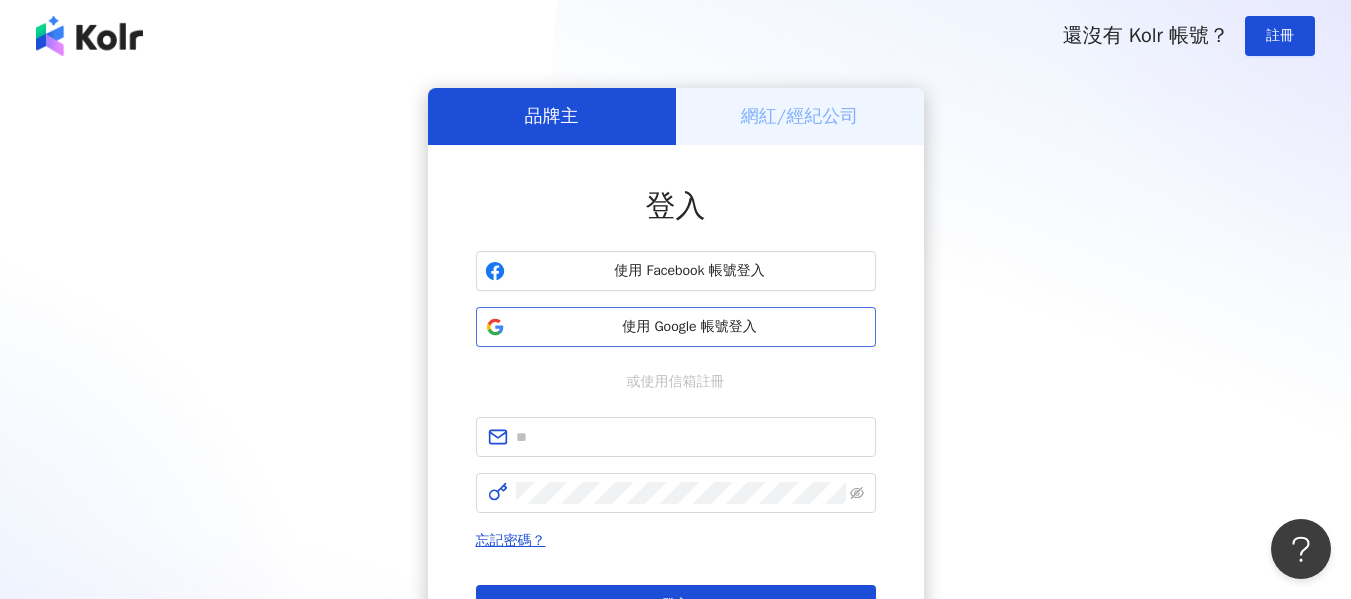 click on "使用 Google 帳號登入" at bounding box center (690, 327) 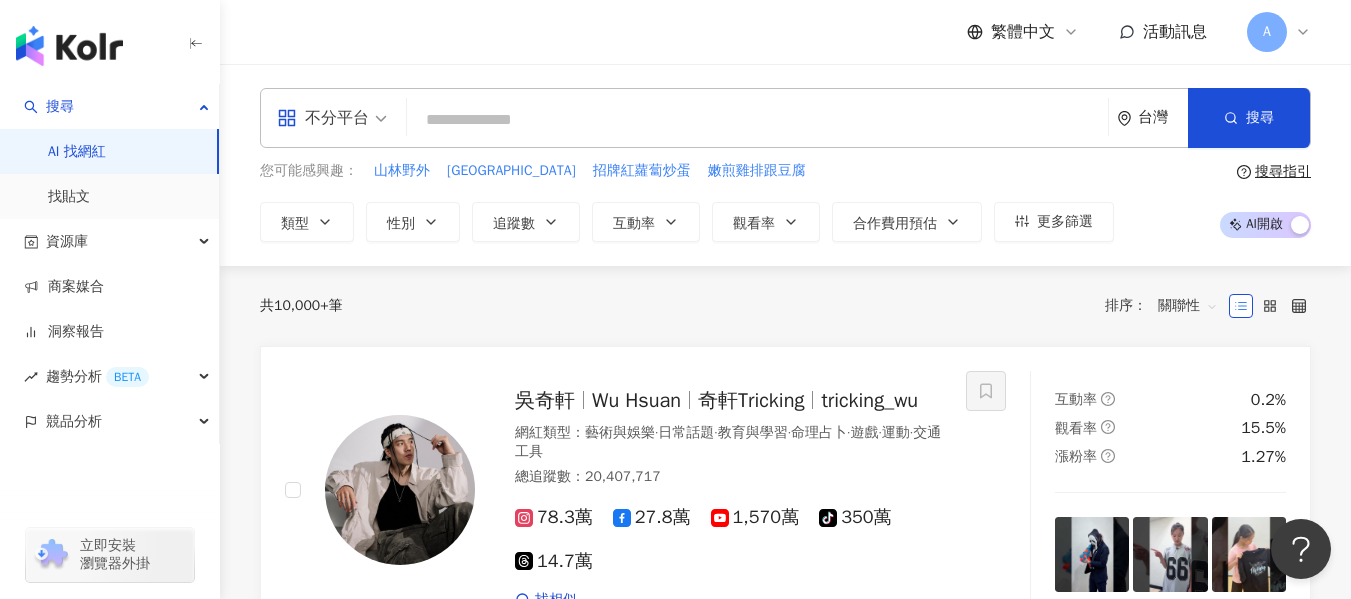paste on "*****" 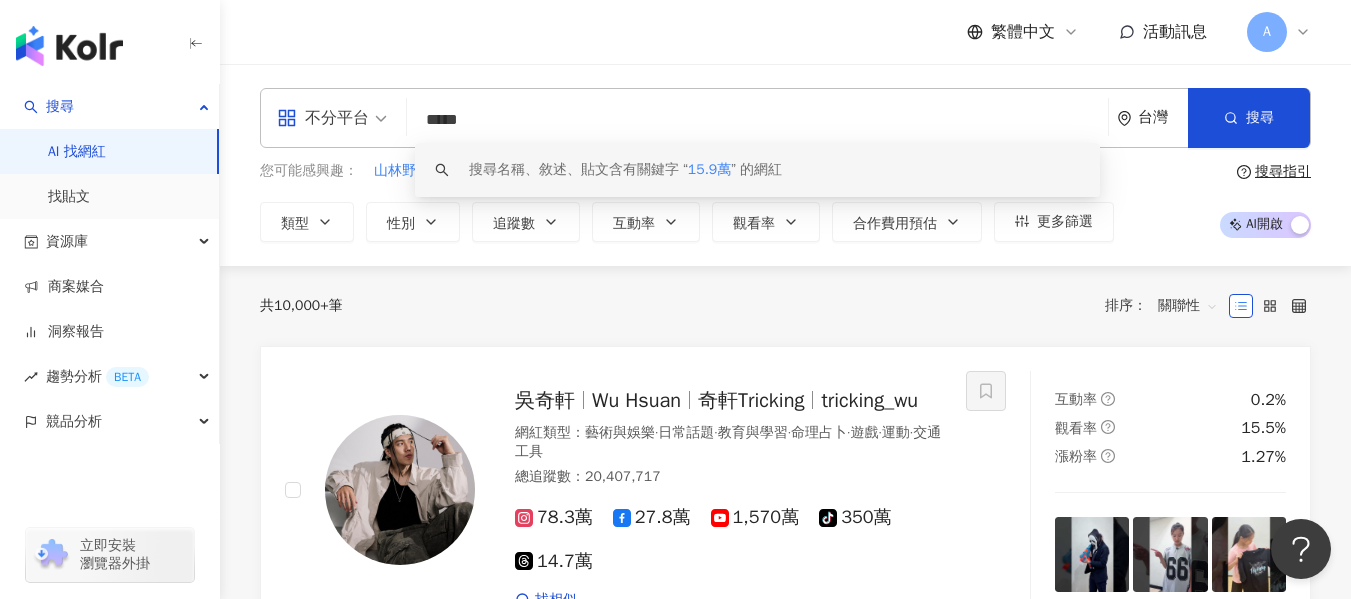 drag, startPoint x: 501, startPoint y: 126, endPoint x: 425, endPoint y: 121, distance: 76.1643 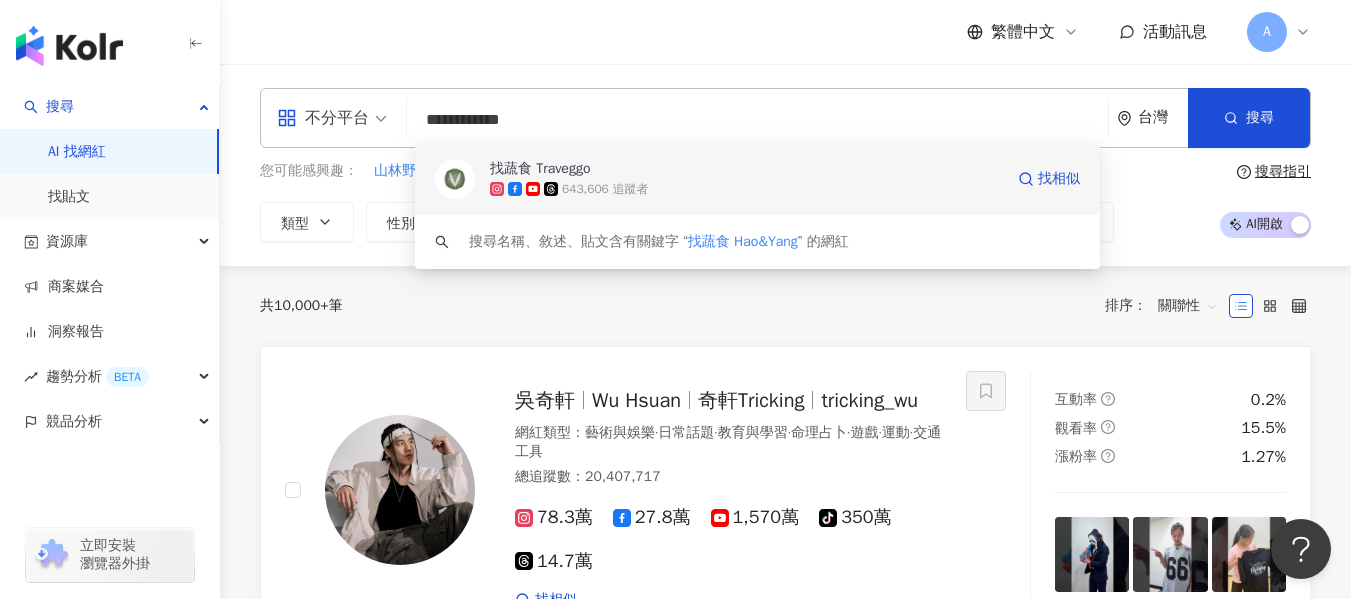 click on "643,606   追蹤者" at bounding box center (746, 189) 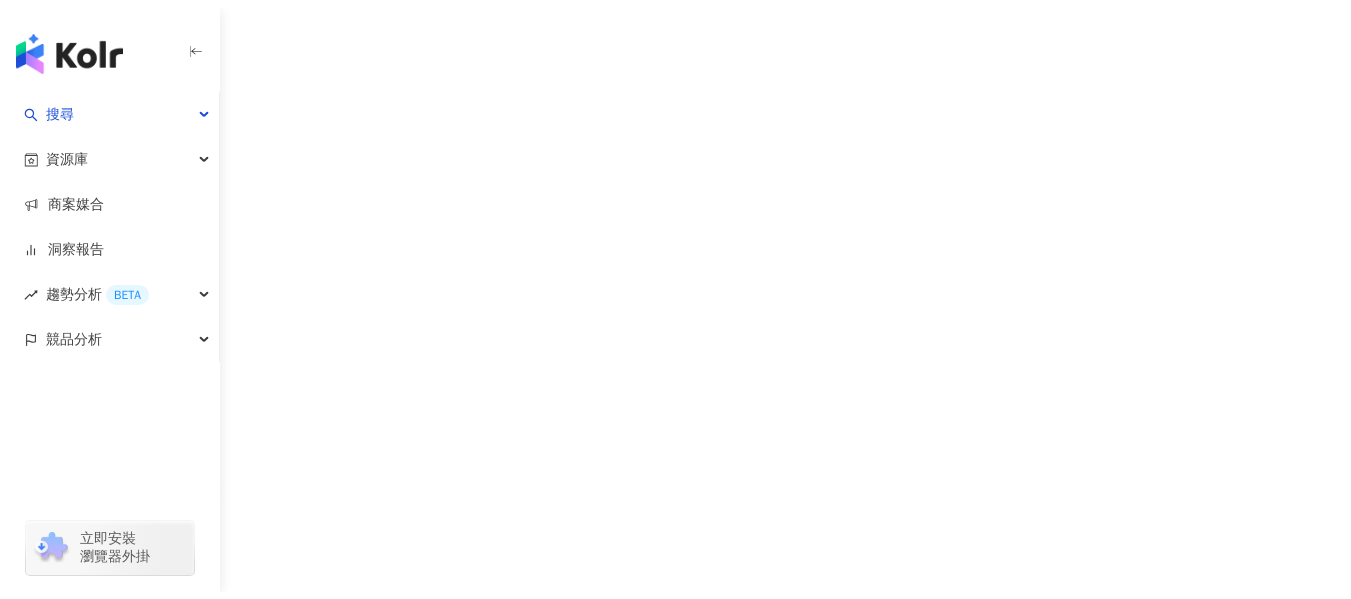 scroll, scrollTop: 0, scrollLeft: 0, axis: both 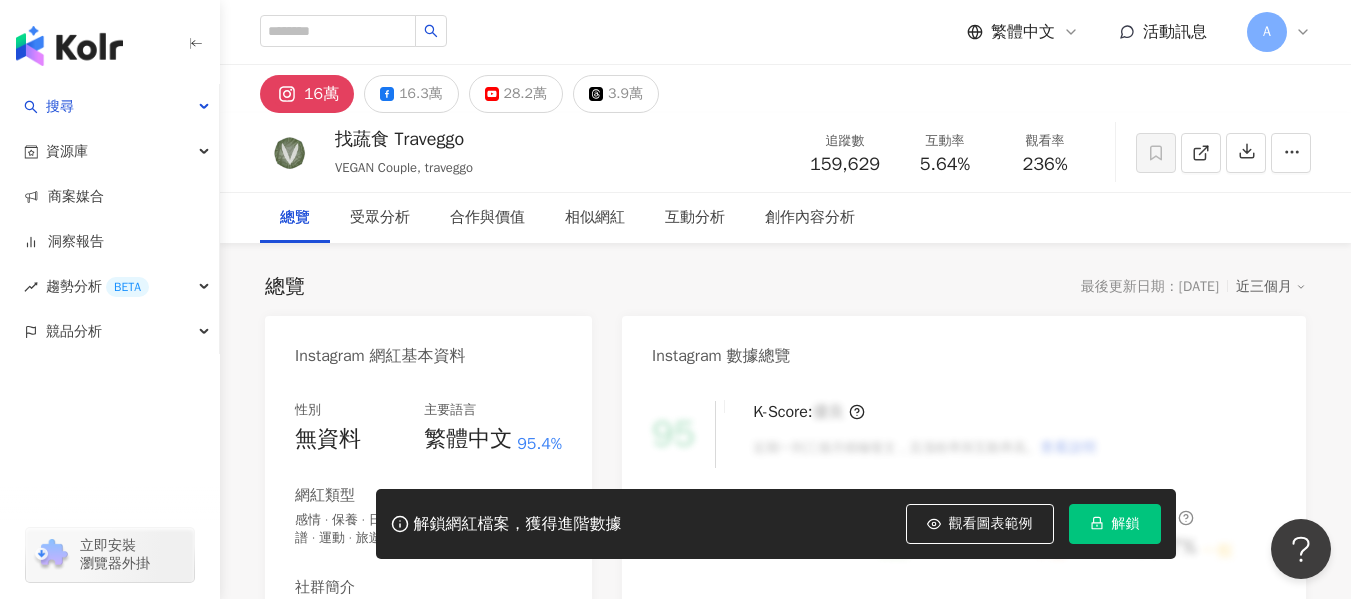 click on "95 K-Score :   優良 近期一到三個月積極發文，且漲粉率與互動率高。 查看說明 追蹤數   159,629 互動率   5.64% 良好 觀看率   236% 不佳 漲粉率   35.7% 一般 受眾主要性別   女性 76% 受眾主要年齡   25-34 歲 76% 商業合作內容覆蓋比例   30%" at bounding box center [964, 614] 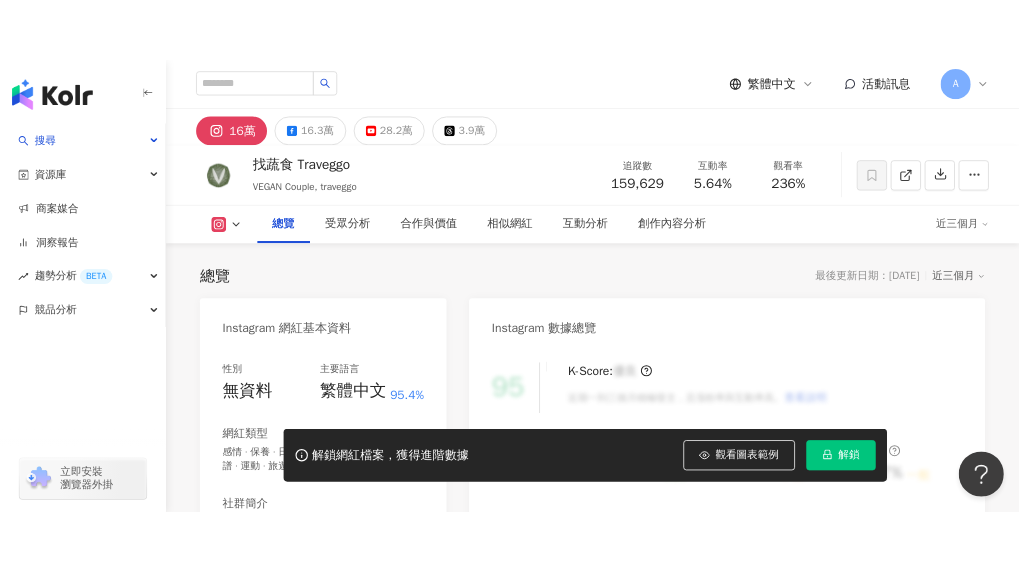 scroll, scrollTop: 300, scrollLeft: 0, axis: vertical 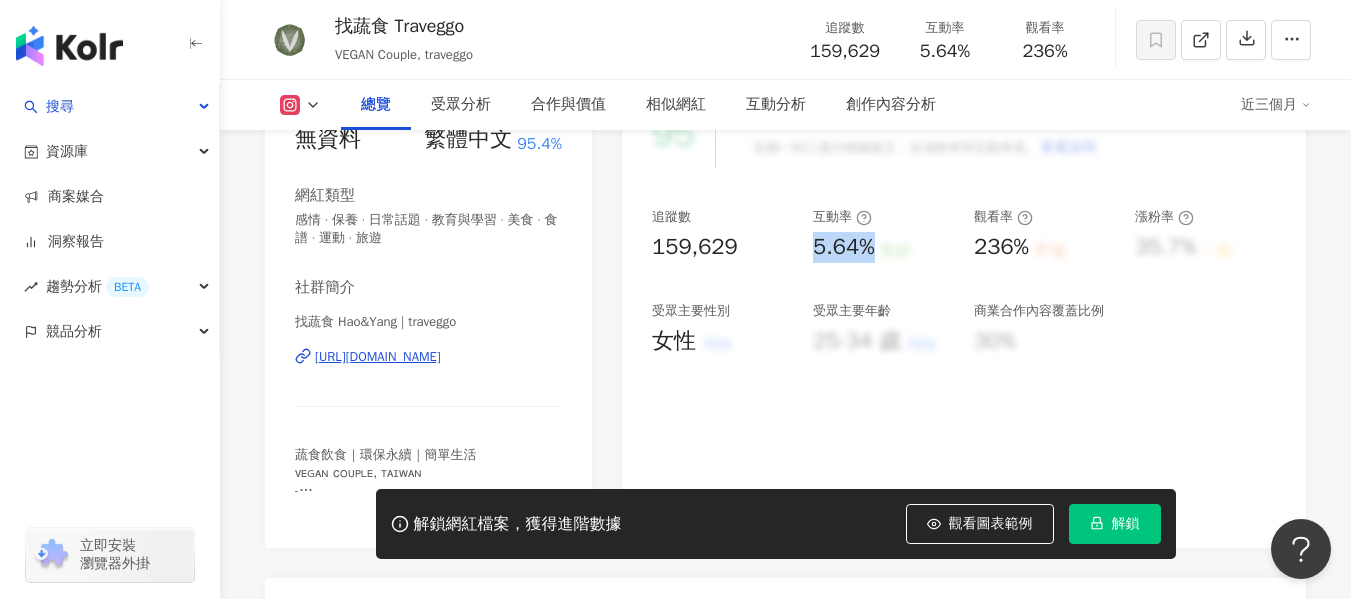 drag, startPoint x: 813, startPoint y: 246, endPoint x: 874, endPoint y: 254, distance: 61.522354 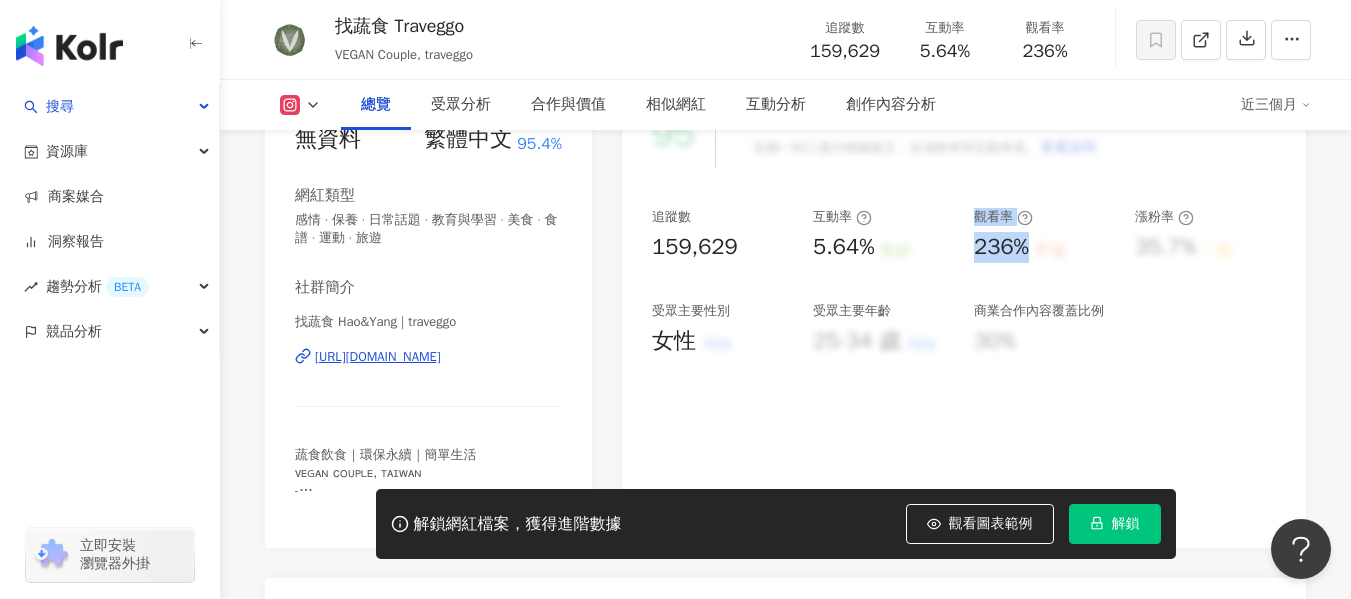 drag, startPoint x: 1010, startPoint y: 250, endPoint x: 1027, endPoint y: 250, distance: 17 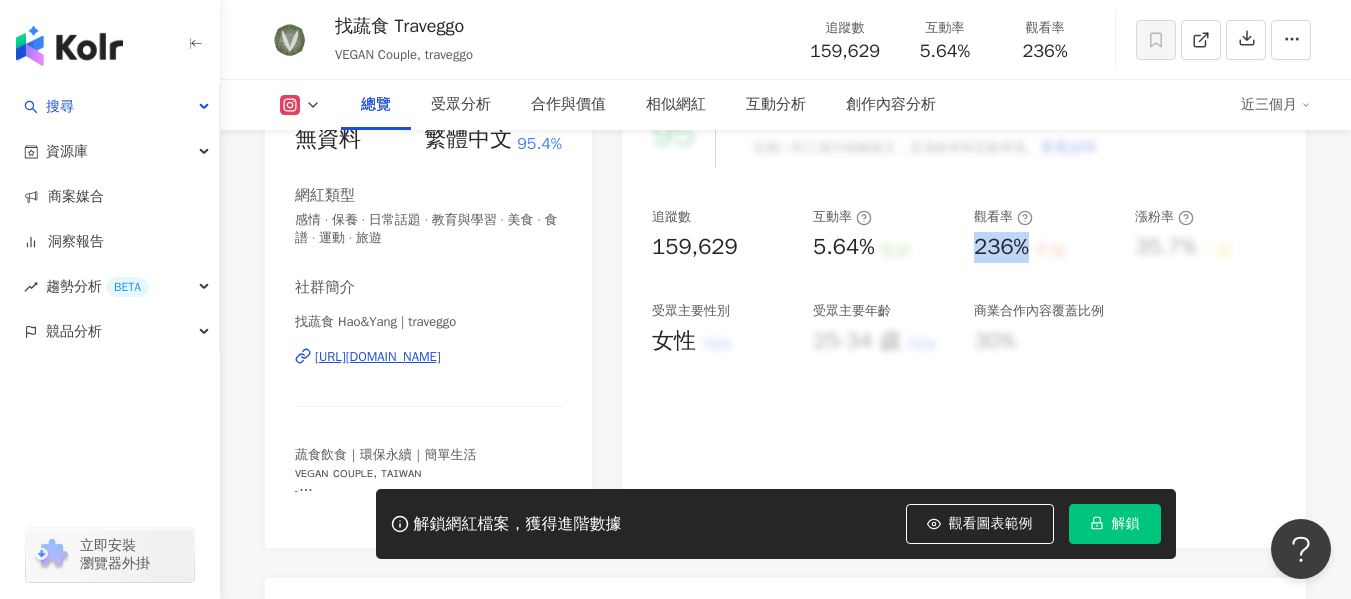 drag, startPoint x: 981, startPoint y: 251, endPoint x: 1030, endPoint y: 254, distance: 49.09175 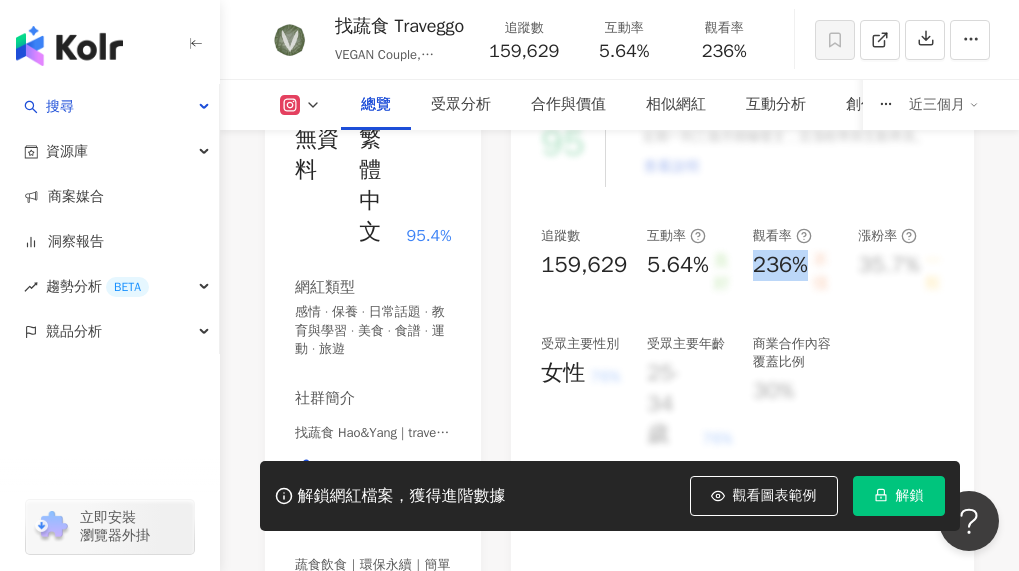 click at bounding box center [338, -269] 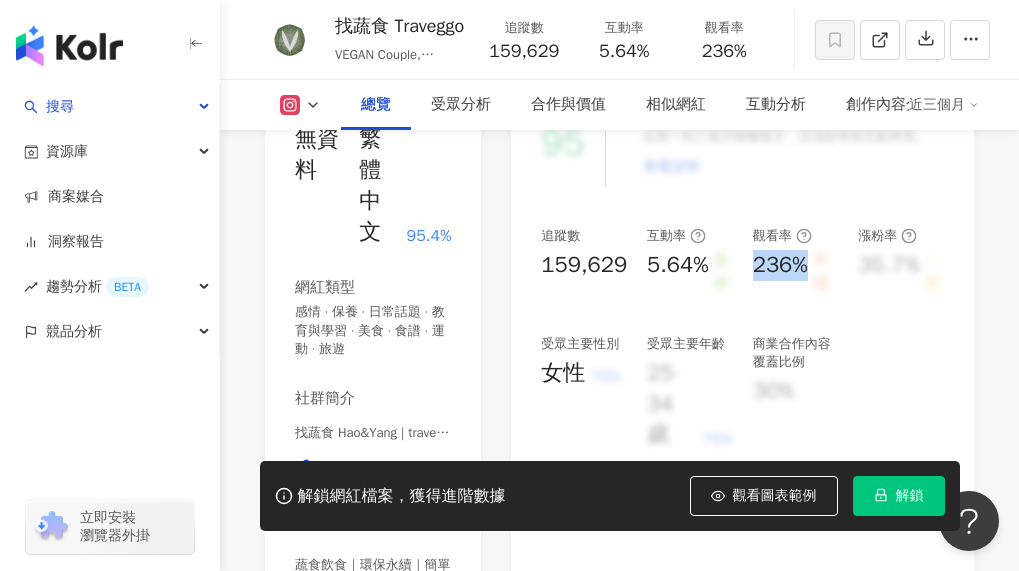 click at bounding box center [338, -269] 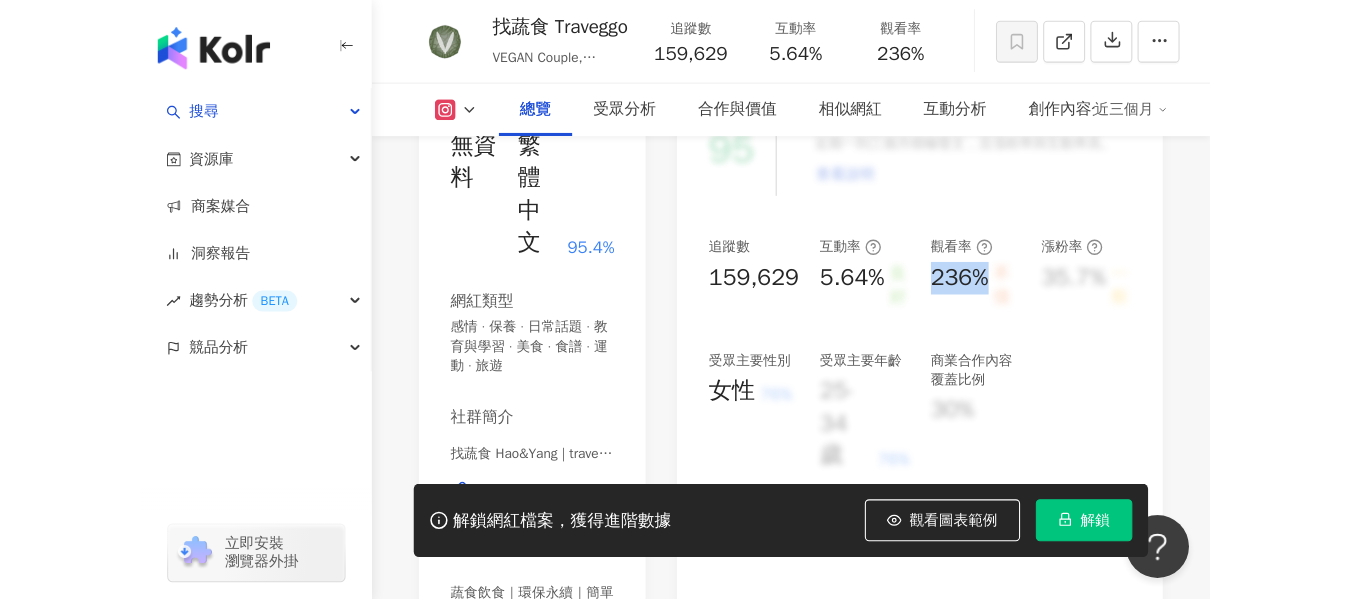 scroll, scrollTop: 0, scrollLeft: 0, axis: both 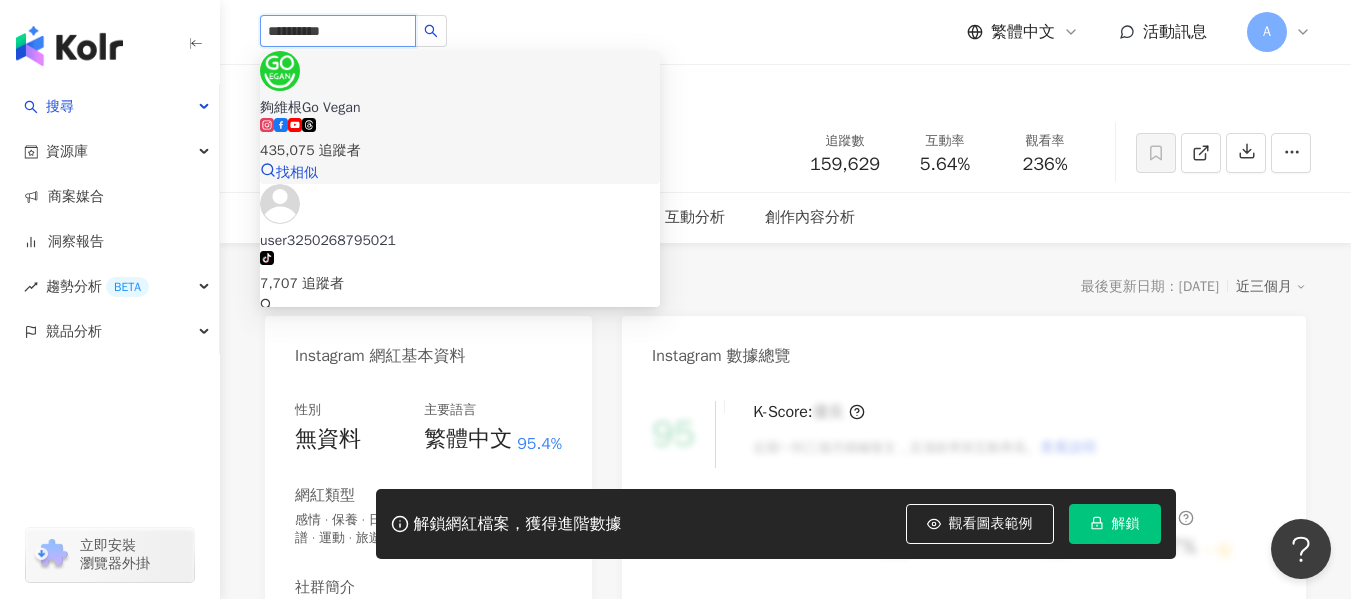 click on "夠維根Go Vegan" at bounding box center (460, 108) 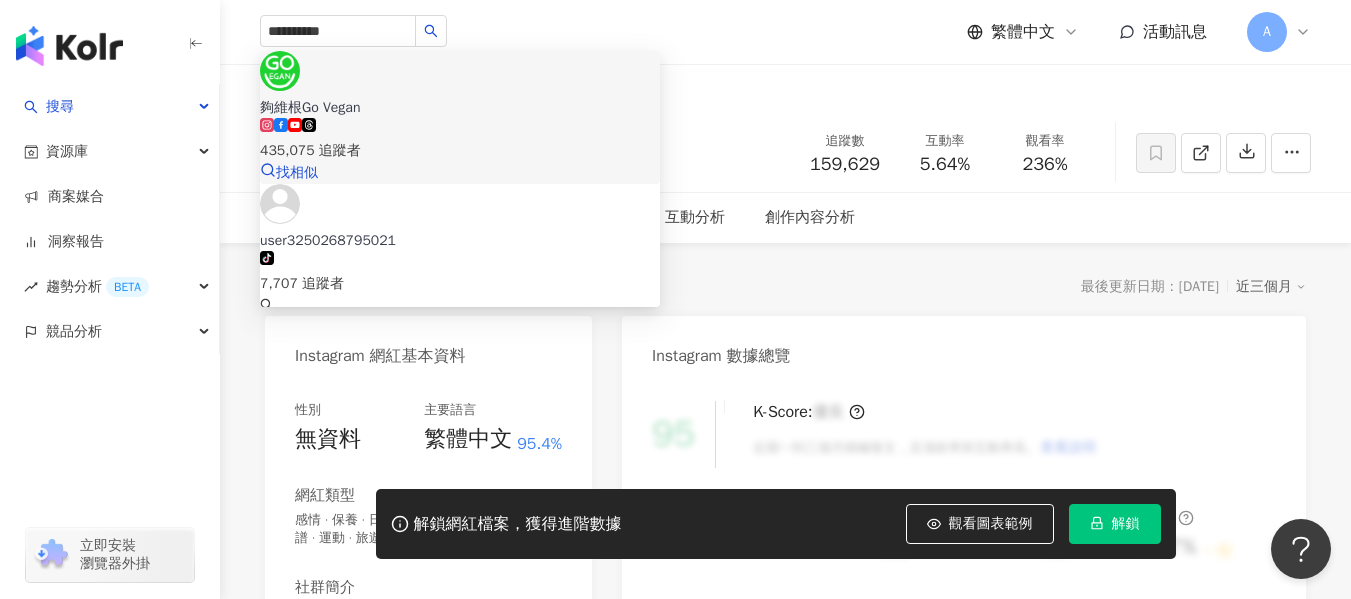 type 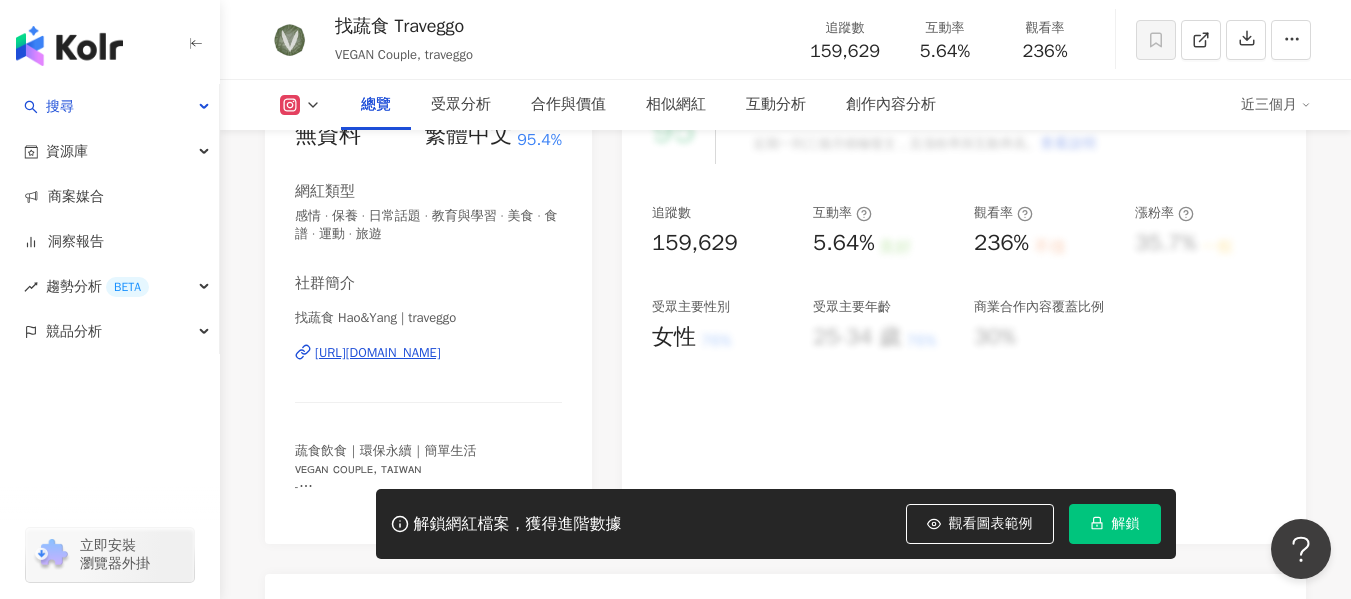 scroll, scrollTop: 300, scrollLeft: 0, axis: vertical 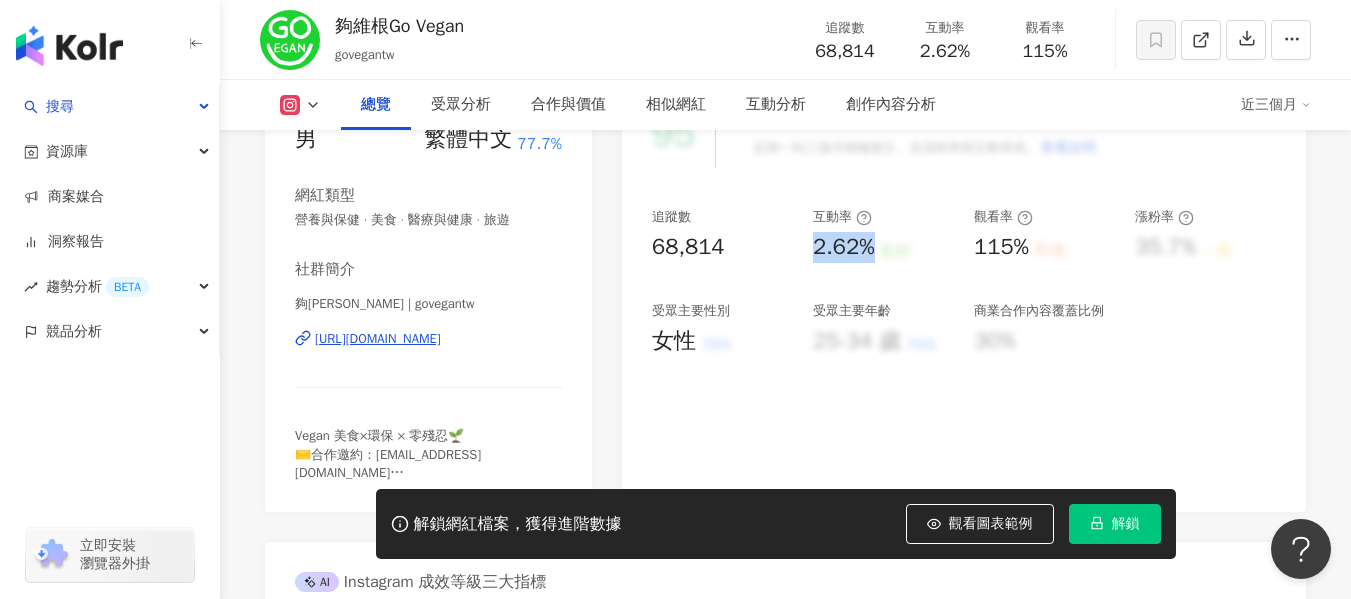 drag, startPoint x: 823, startPoint y: 250, endPoint x: 877, endPoint y: 250, distance: 54 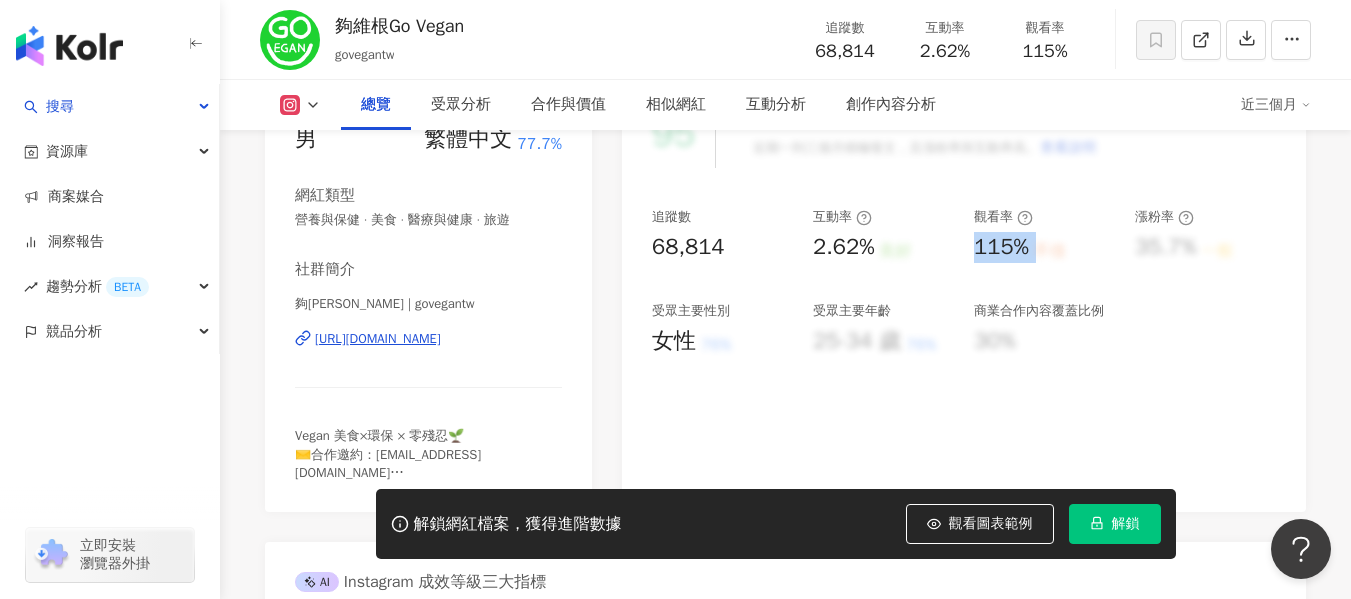drag, startPoint x: 977, startPoint y: 251, endPoint x: 1046, endPoint y: 251, distance: 69 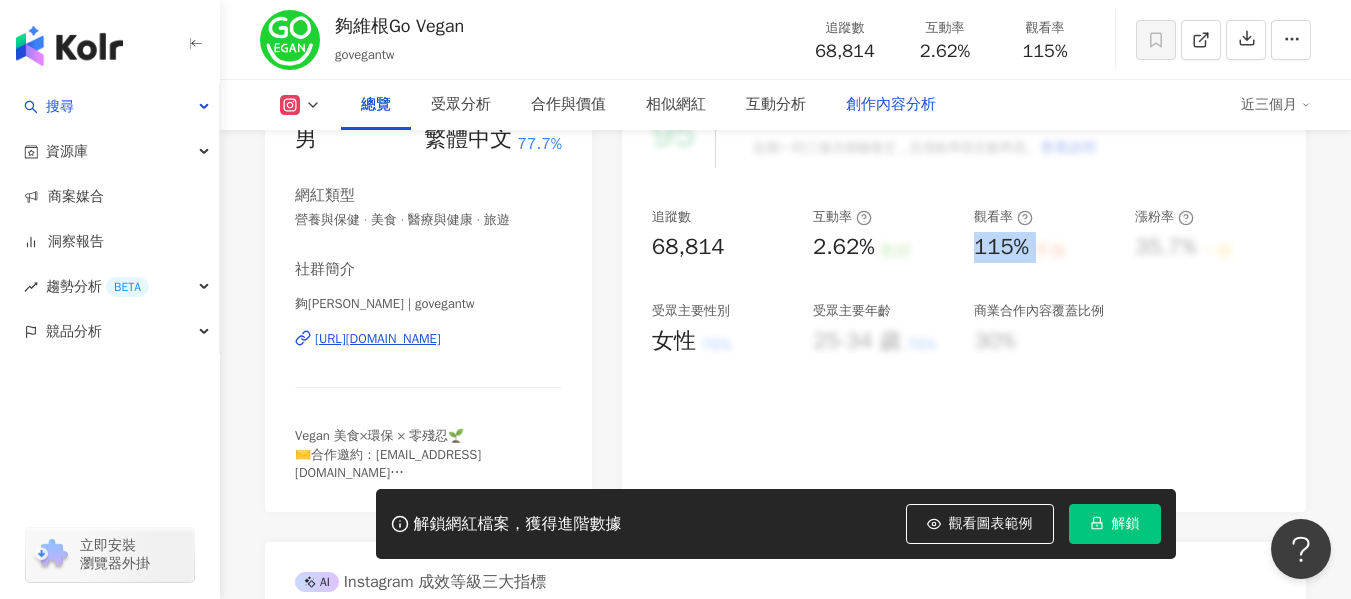 scroll, scrollTop: 0, scrollLeft: 0, axis: both 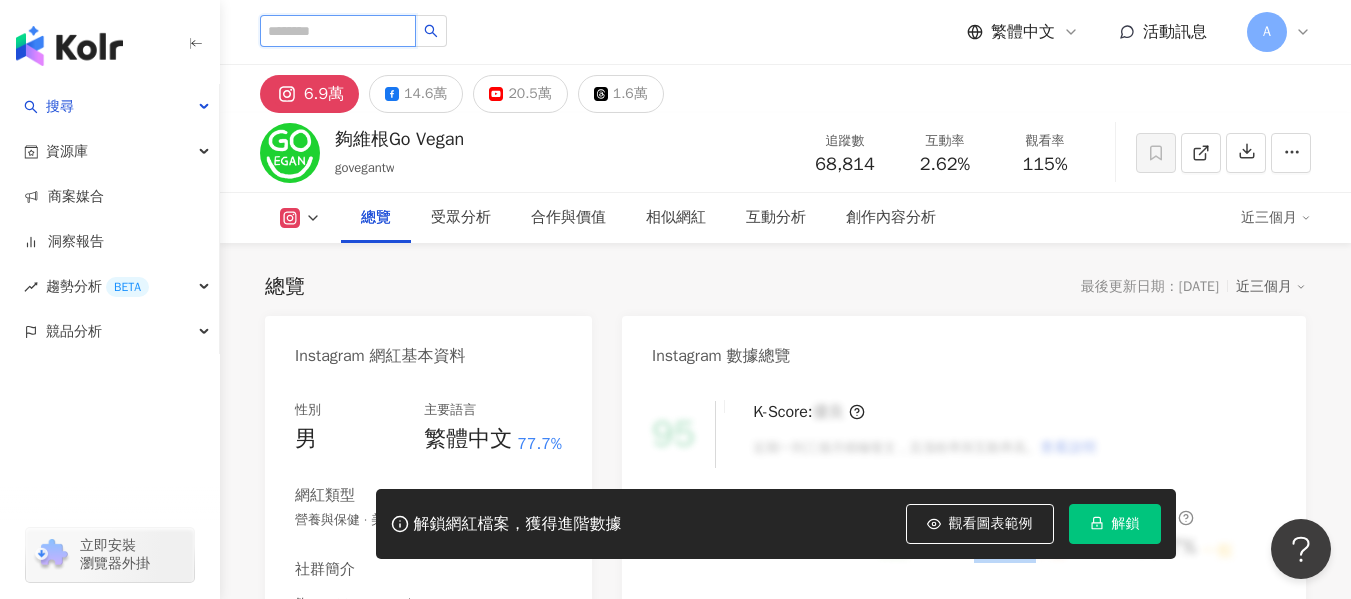 click at bounding box center (338, 31) 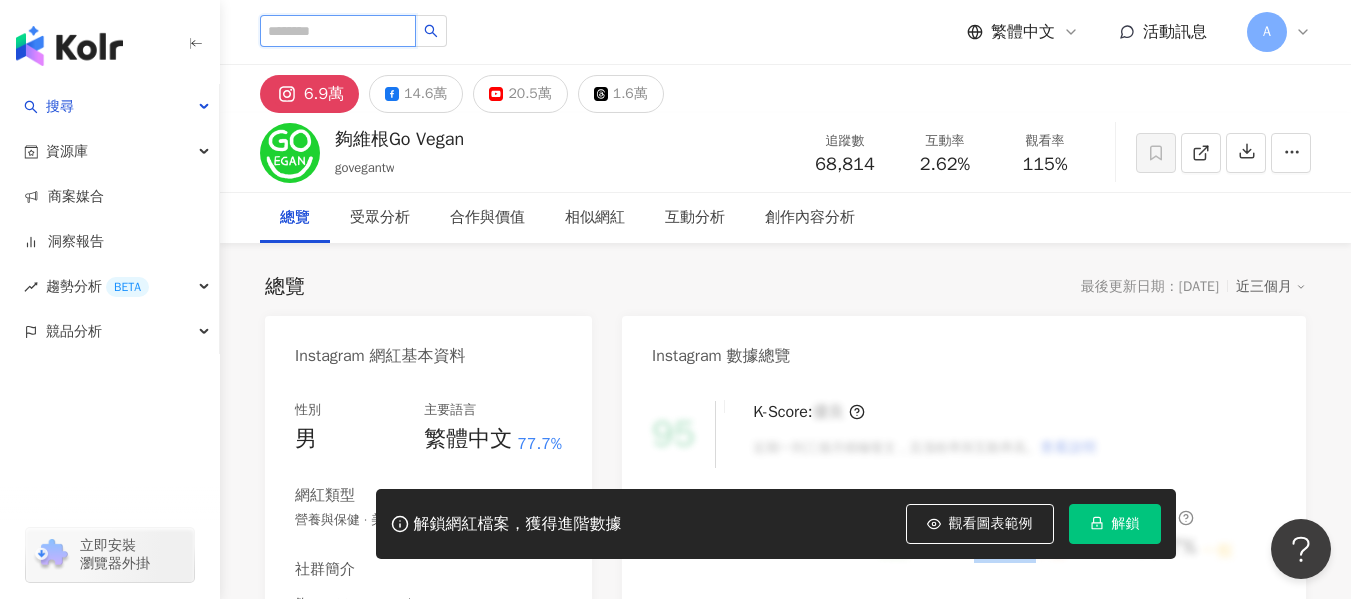 paste on "**********" 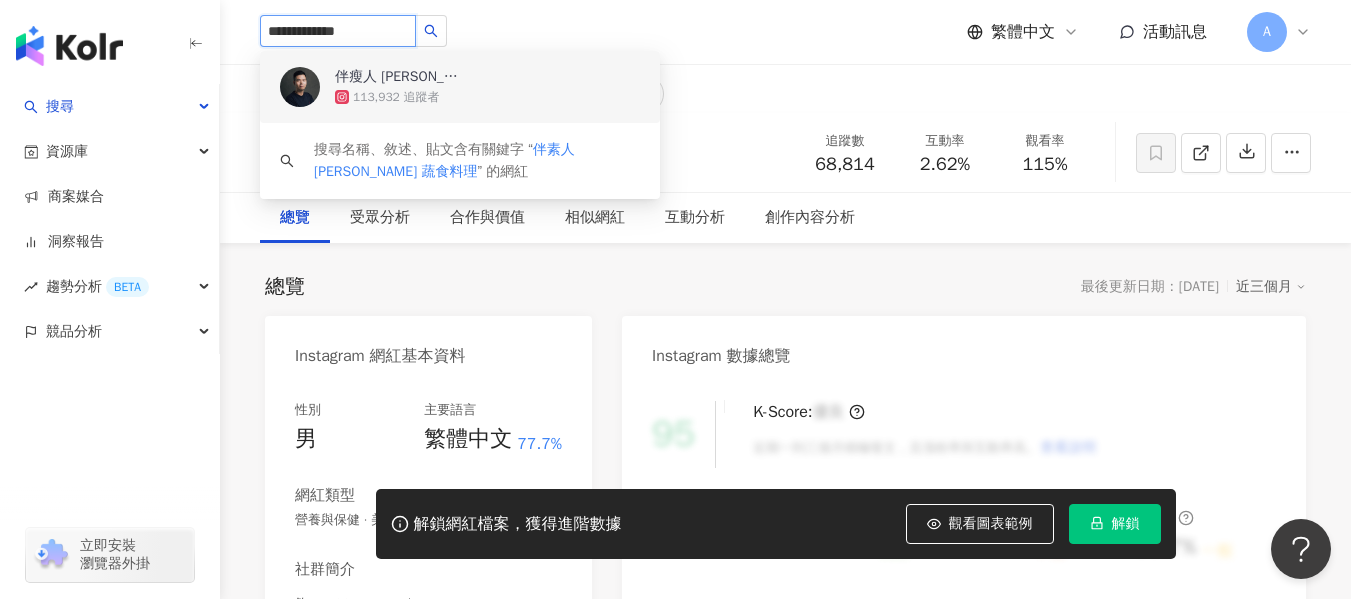 click on "伴瘦人 Eric" at bounding box center (400, 77) 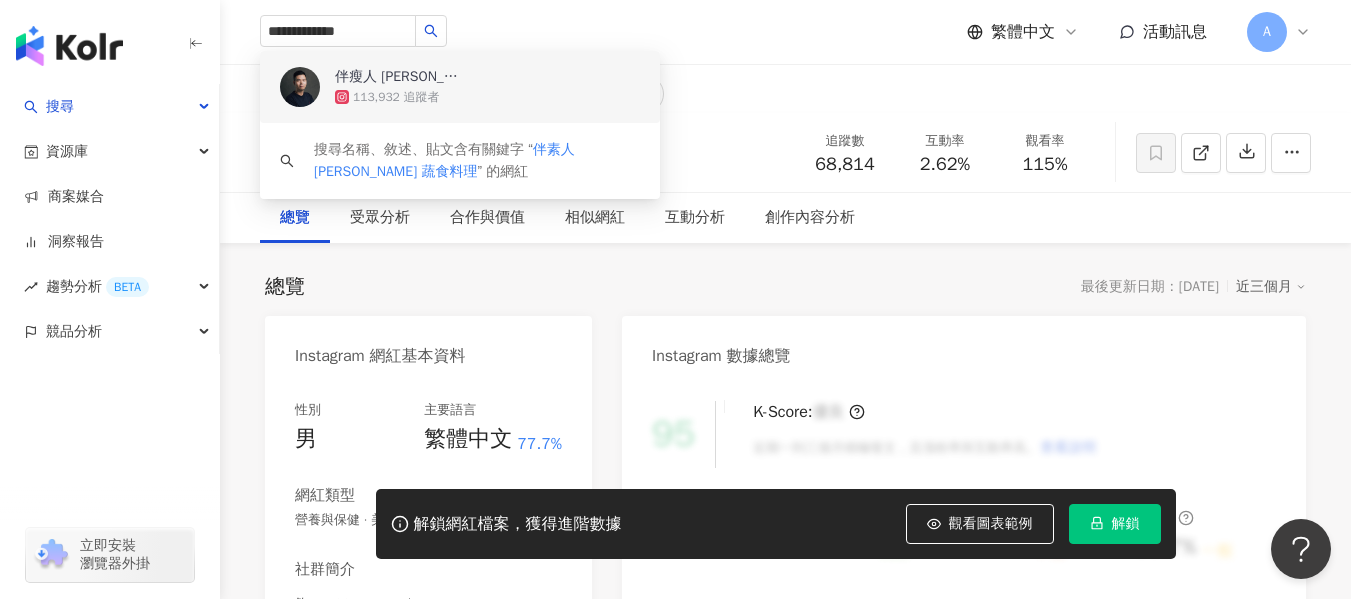 type 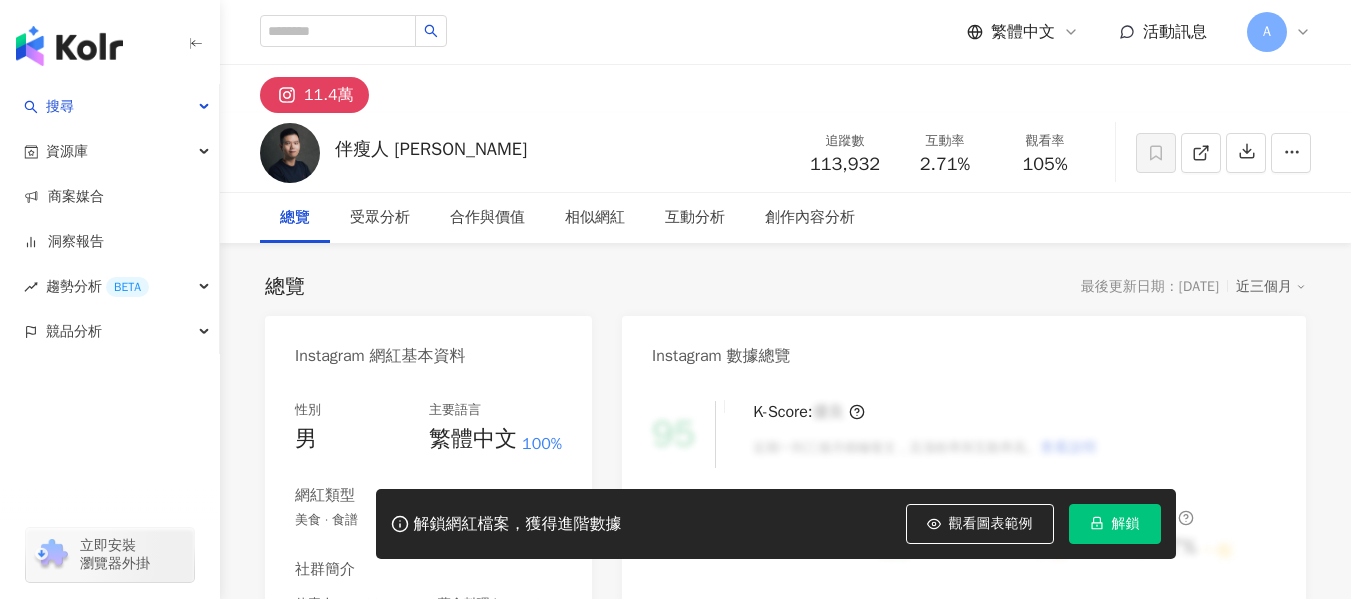 scroll, scrollTop: 0, scrollLeft: 0, axis: both 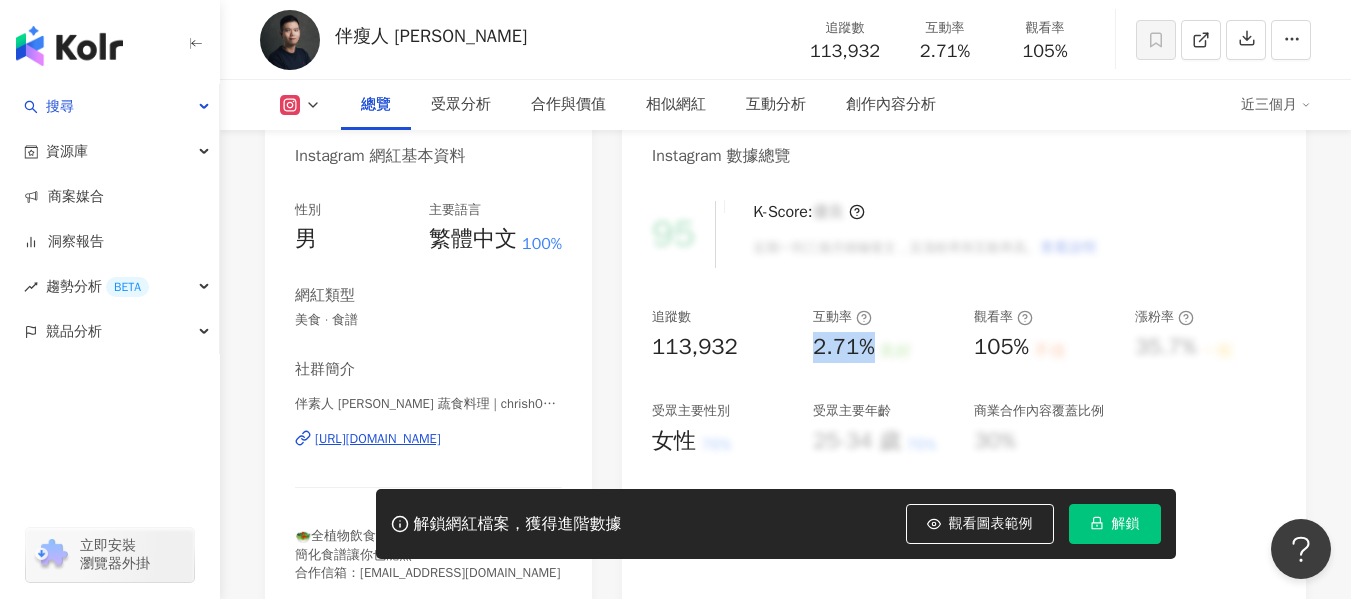 drag, startPoint x: 811, startPoint y: 351, endPoint x: 877, endPoint y: 361, distance: 66.75328 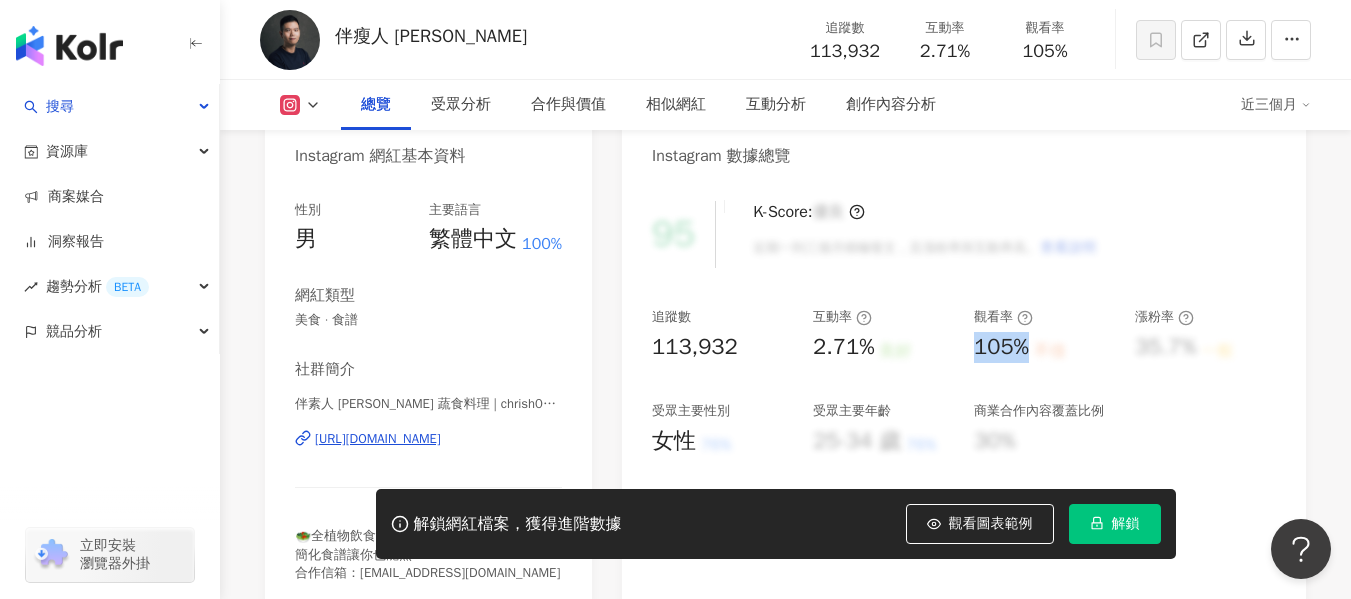 drag, startPoint x: 979, startPoint y: 359, endPoint x: 1036, endPoint y: 356, distance: 57.07889 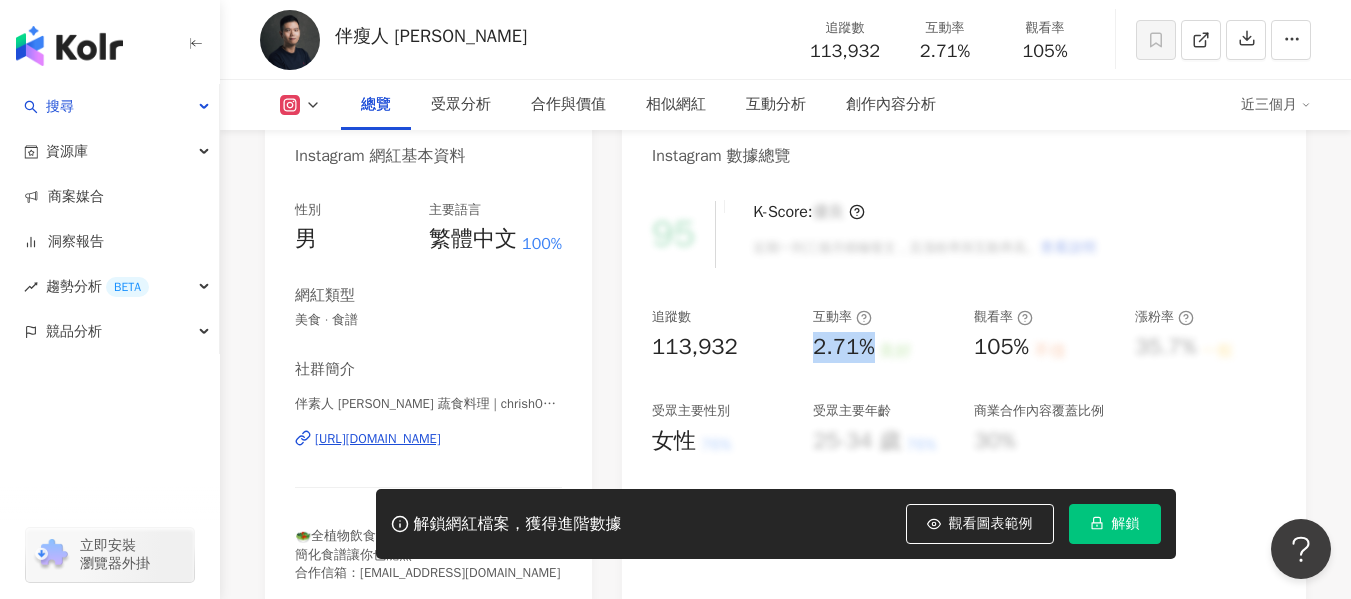 copy on "2.71%" 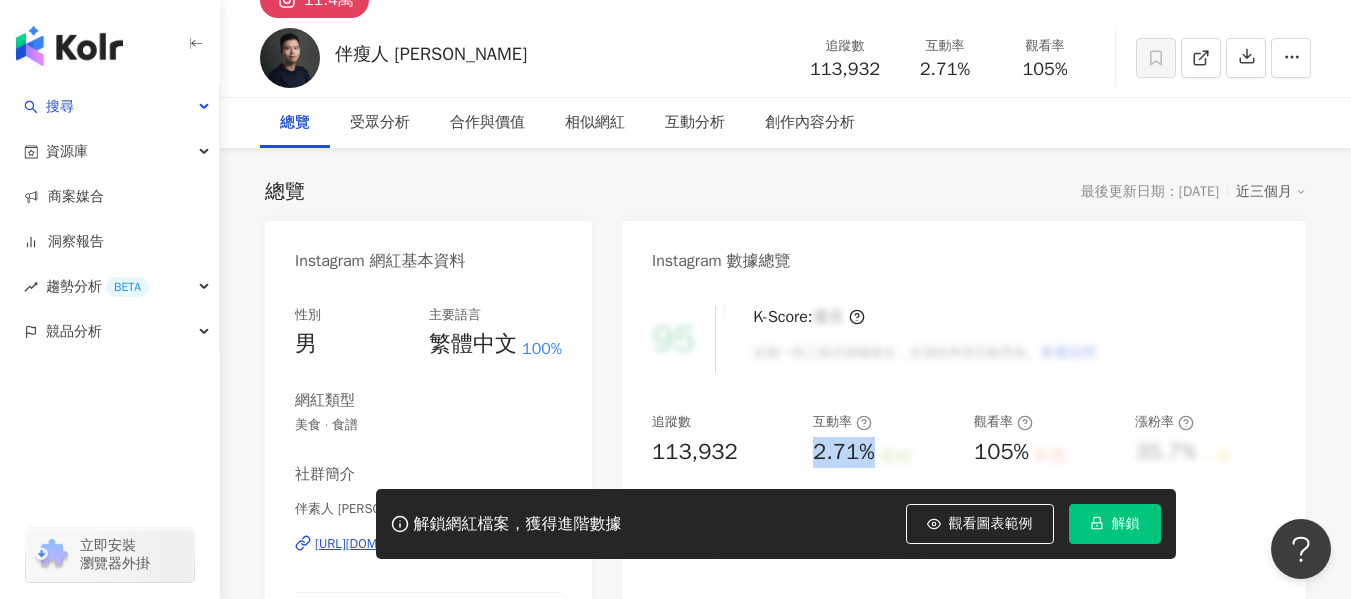 scroll, scrollTop: 0, scrollLeft: 0, axis: both 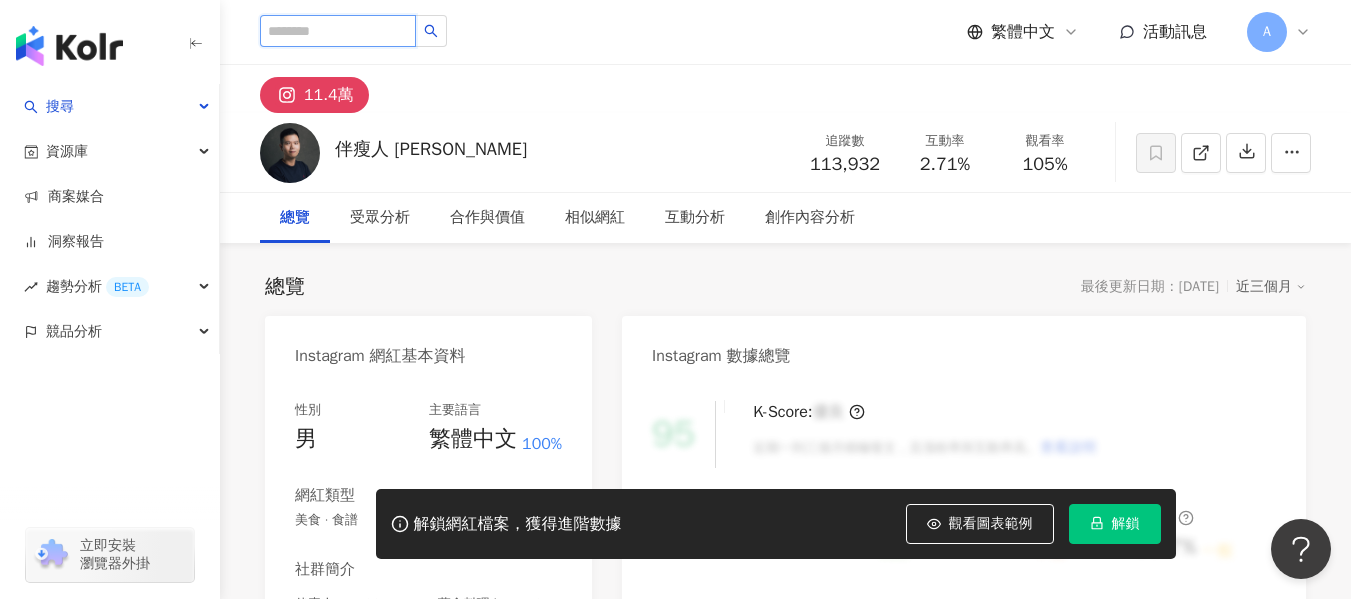 click at bounding box center (338, 31) 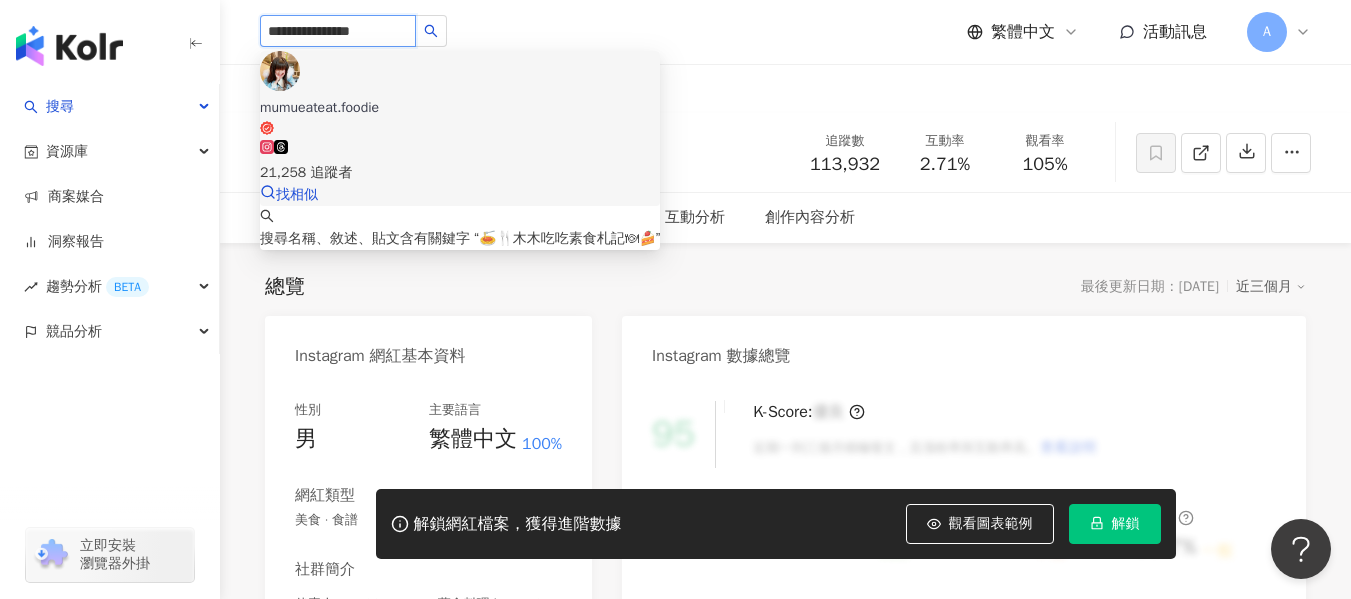 click on "21,258   追蹤者" at bounding box center (460, 162) 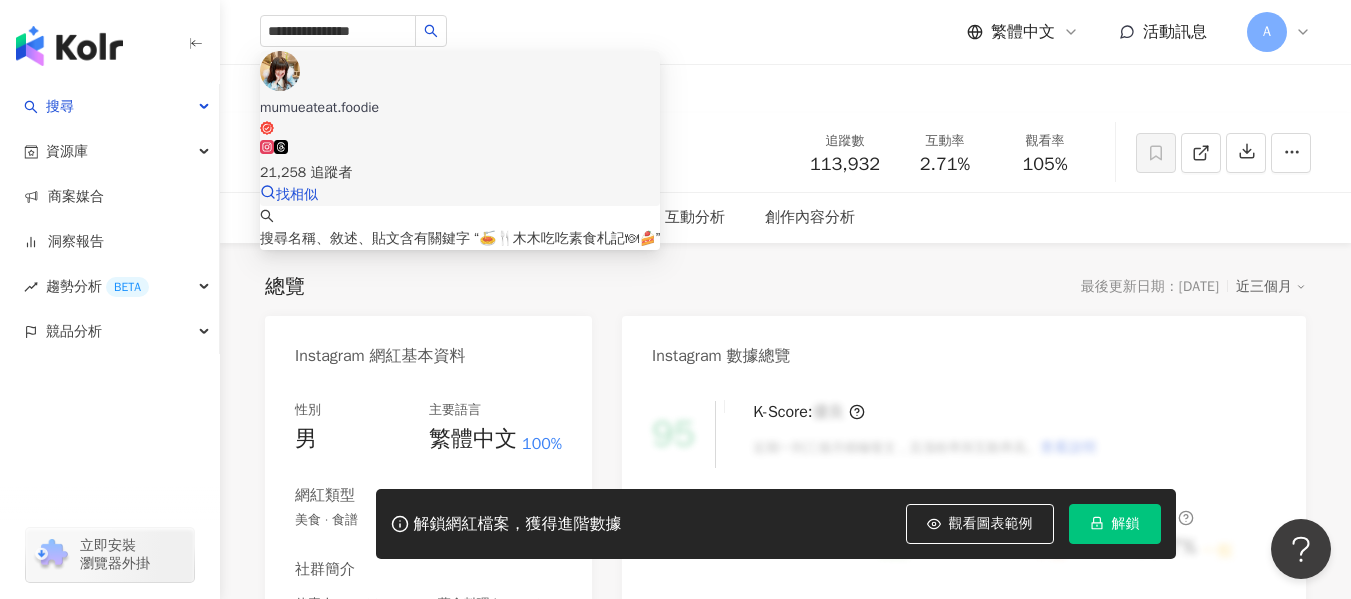 type 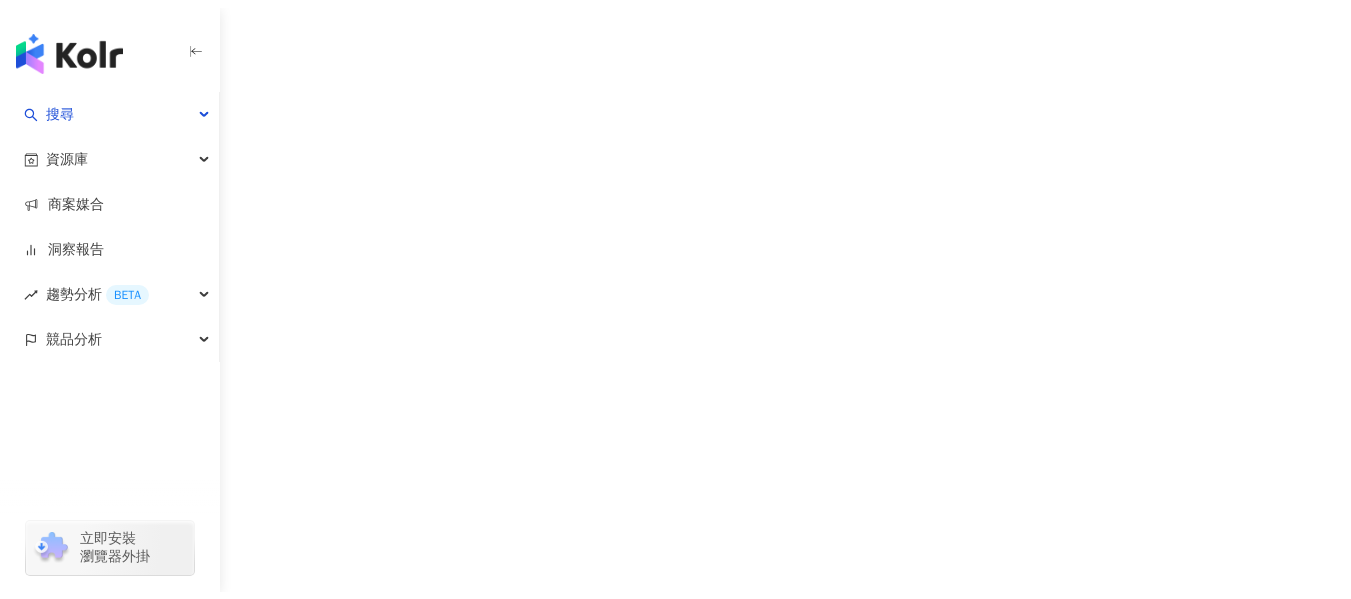scroll, scrollTop: 0, scrollLeft: 0, axis: both 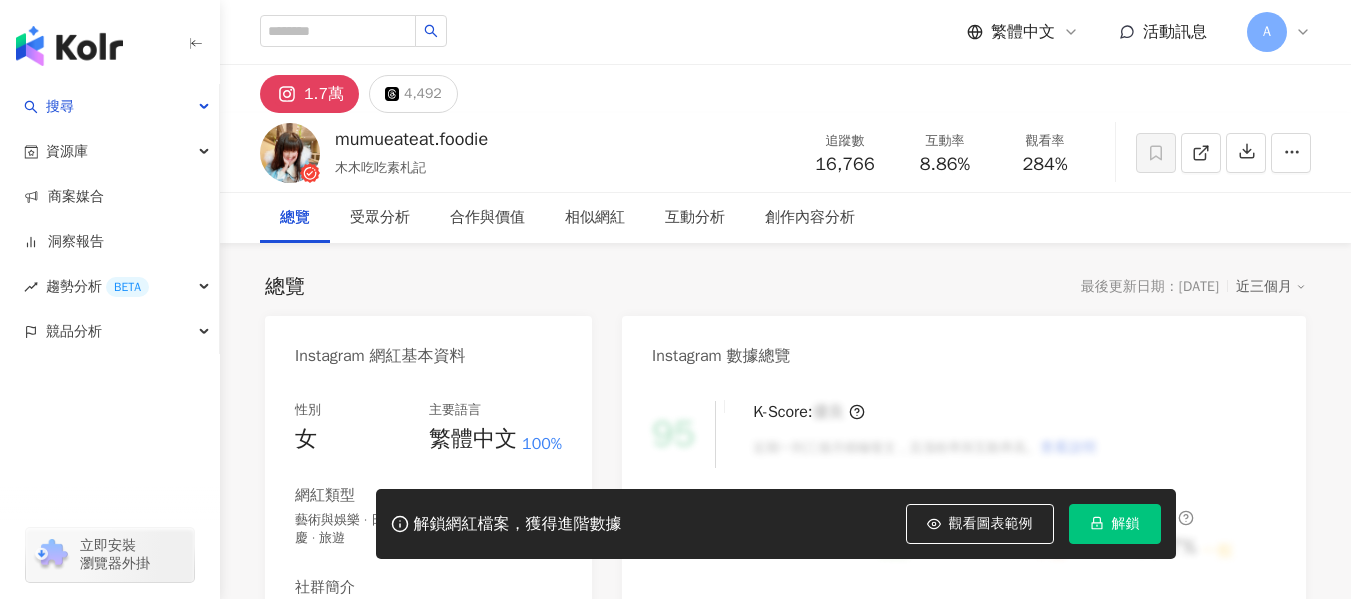 drag, startPoint x: 857, startPoint y: 253, endPoint x: 883, endPoint y: 256, distance: 26.172504 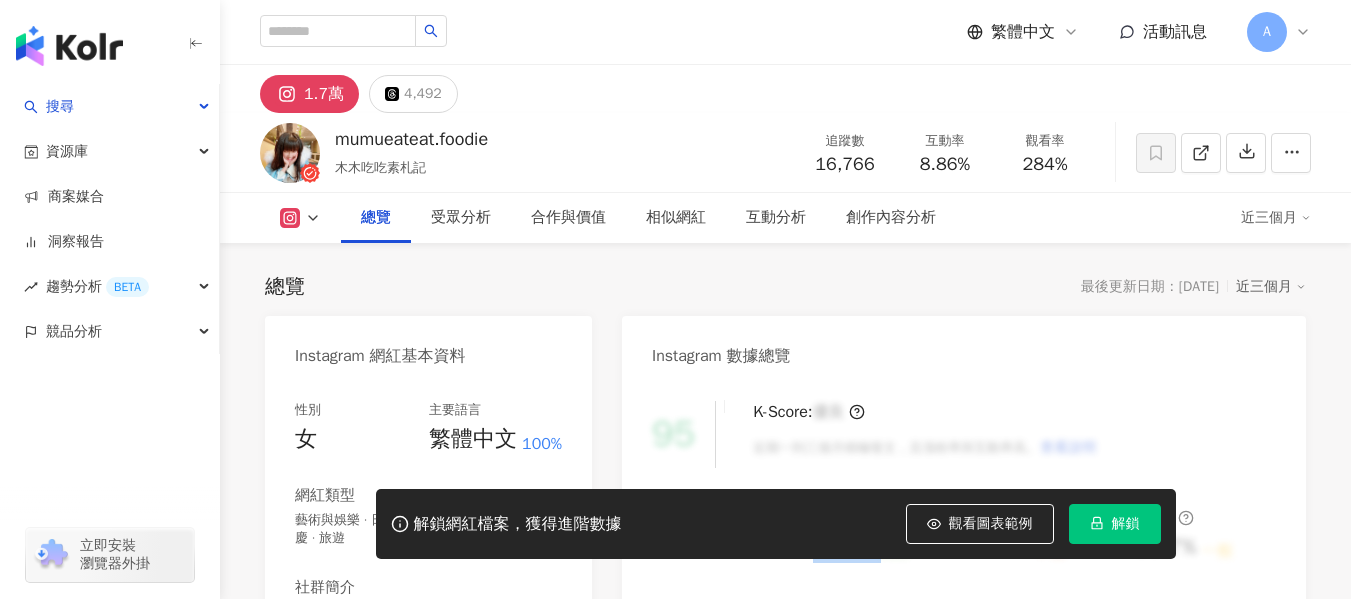 scroll, scrollTop: 300, scrollLeft: 0, axis: vertical 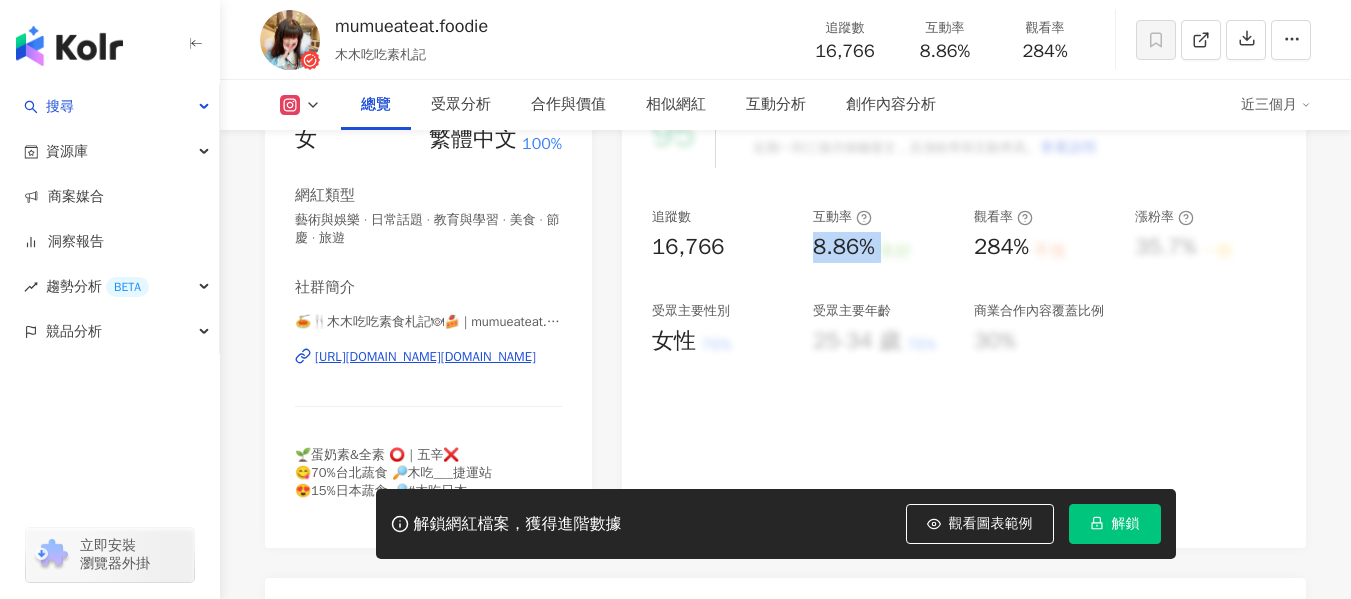click on "追蹤數   16,766 互動率   8.86% 良好 觀看率   284% 不佳 漲粉率   35.7% 一般 受眾主要性別   女性 76% 受眾主要年齡   25-34 歲 76% 商業合作內容覆蓋比例   30%" at bounding box center [964, 282] 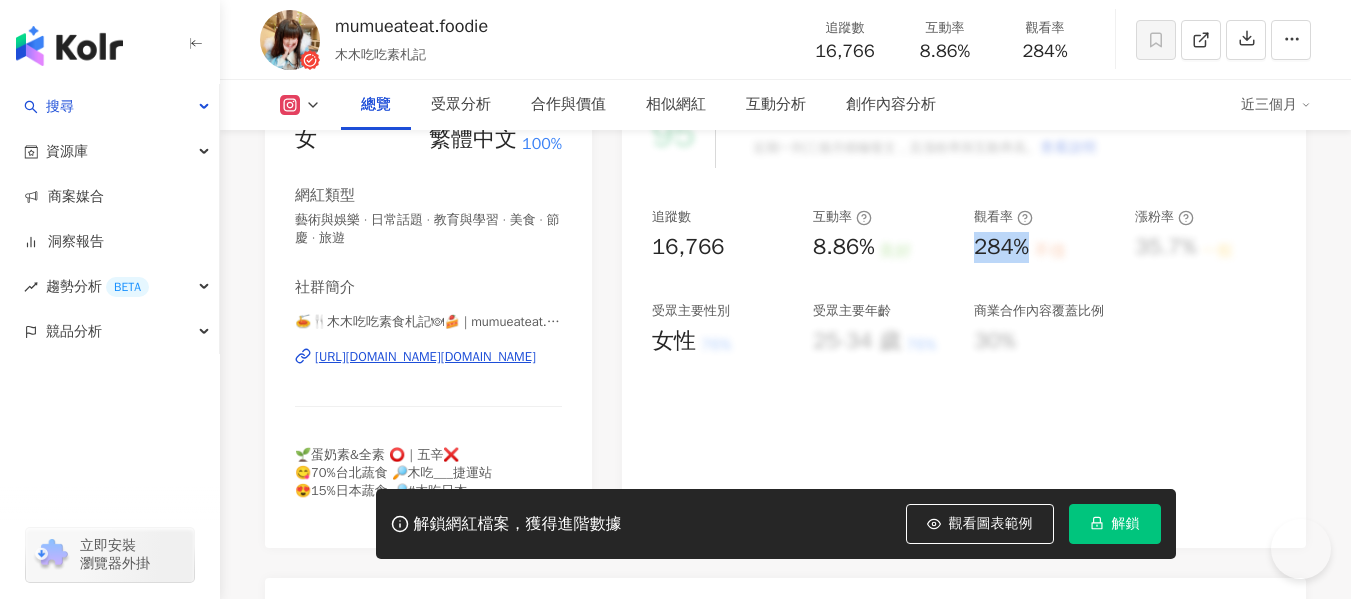 click at bounding box center (290, 40) 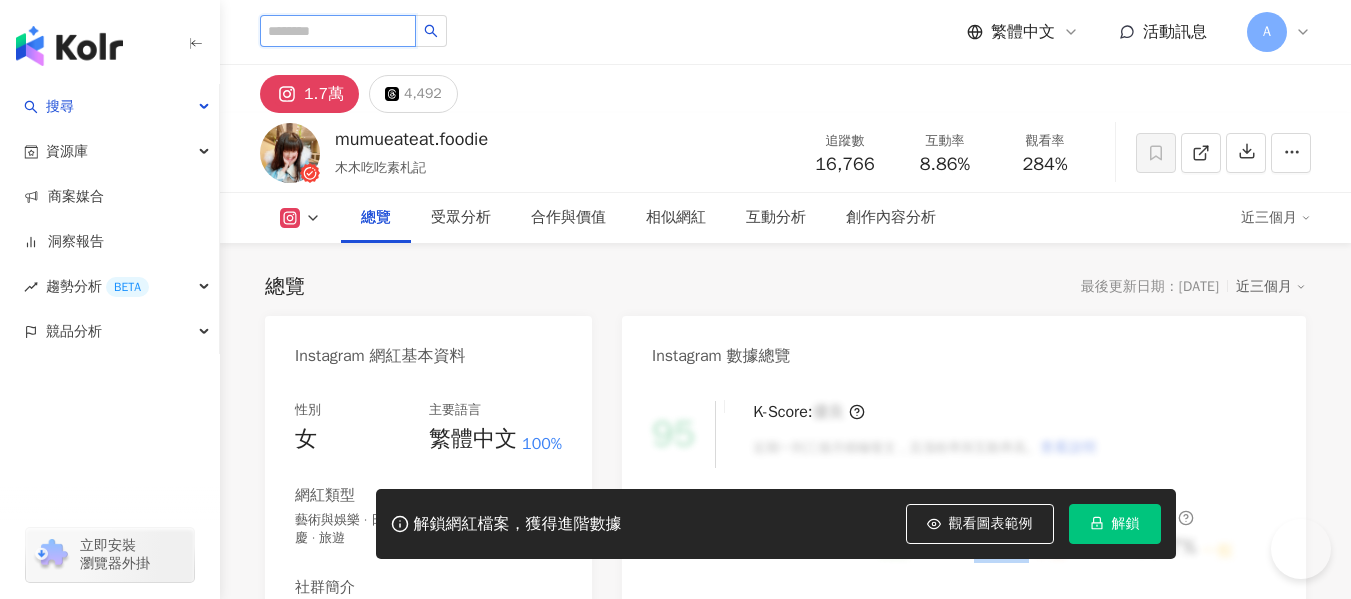 click at bounding box center [338, 31] 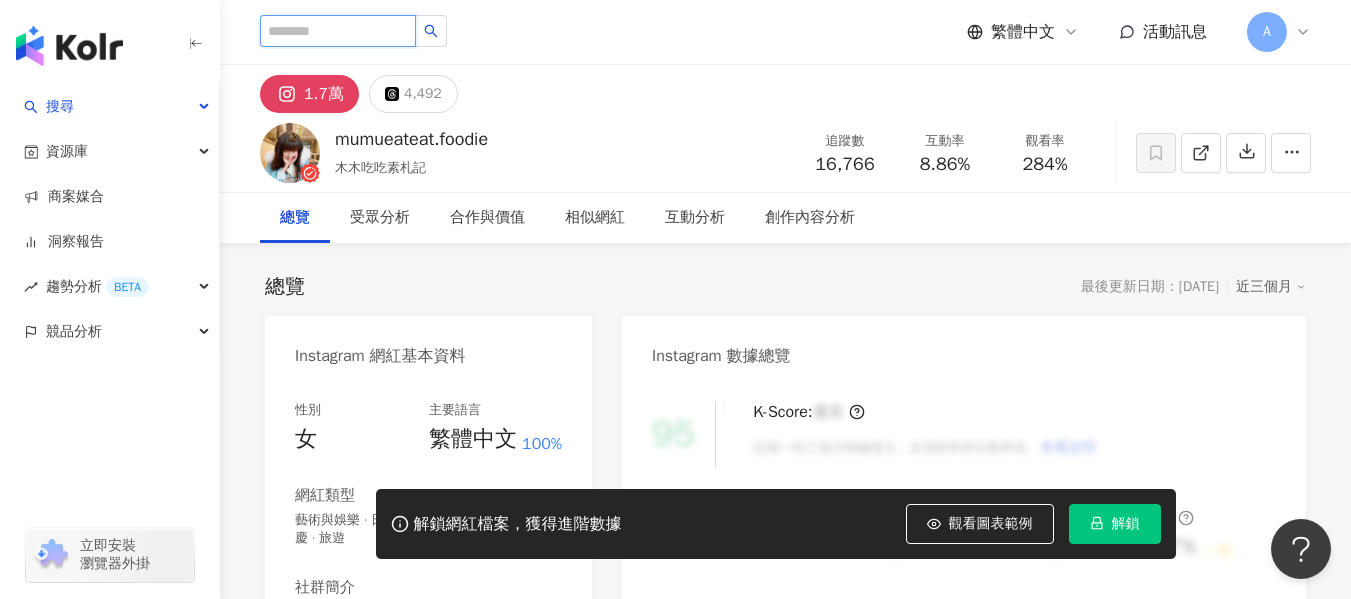 scroll, scrollTop: 0, scrollLeft: 0, axis: both 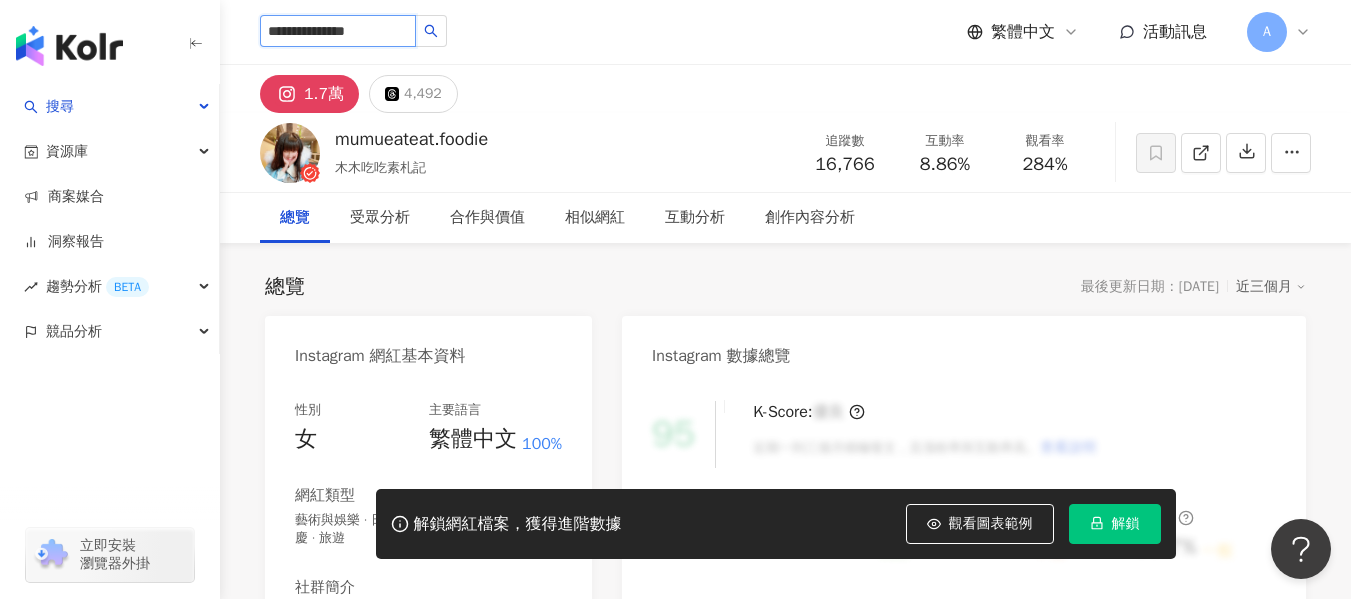 type on "**********" 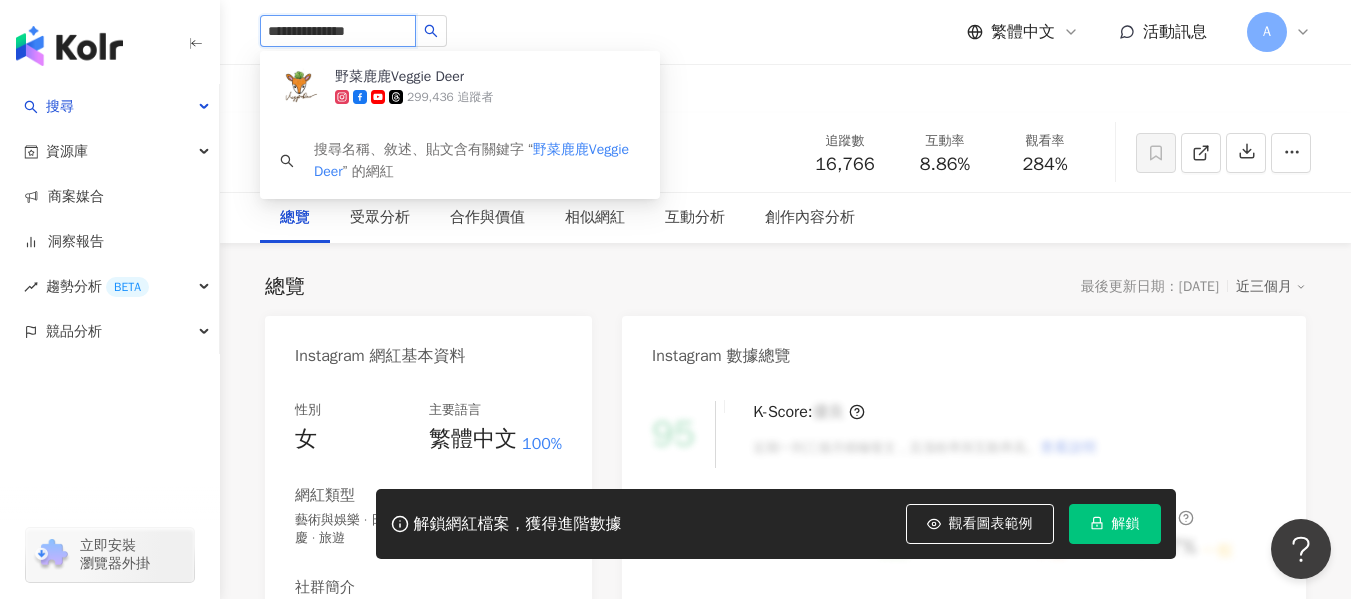 click on "299,436   追蹤者" at bounding box center [450, 97] 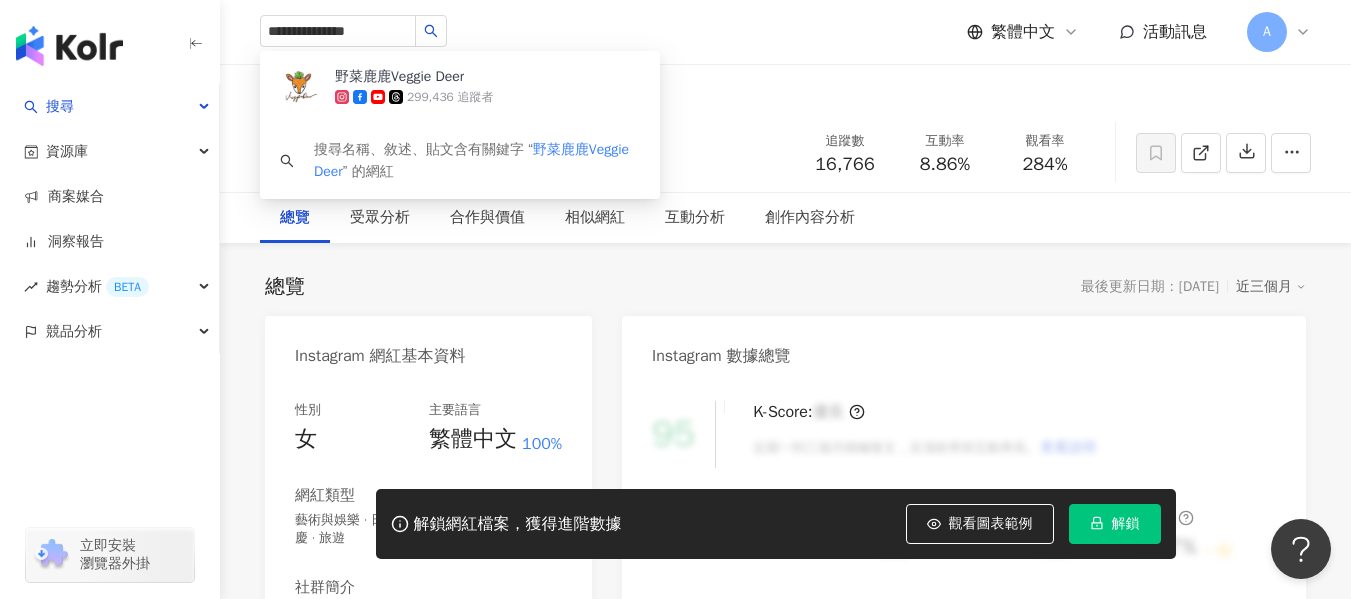 type 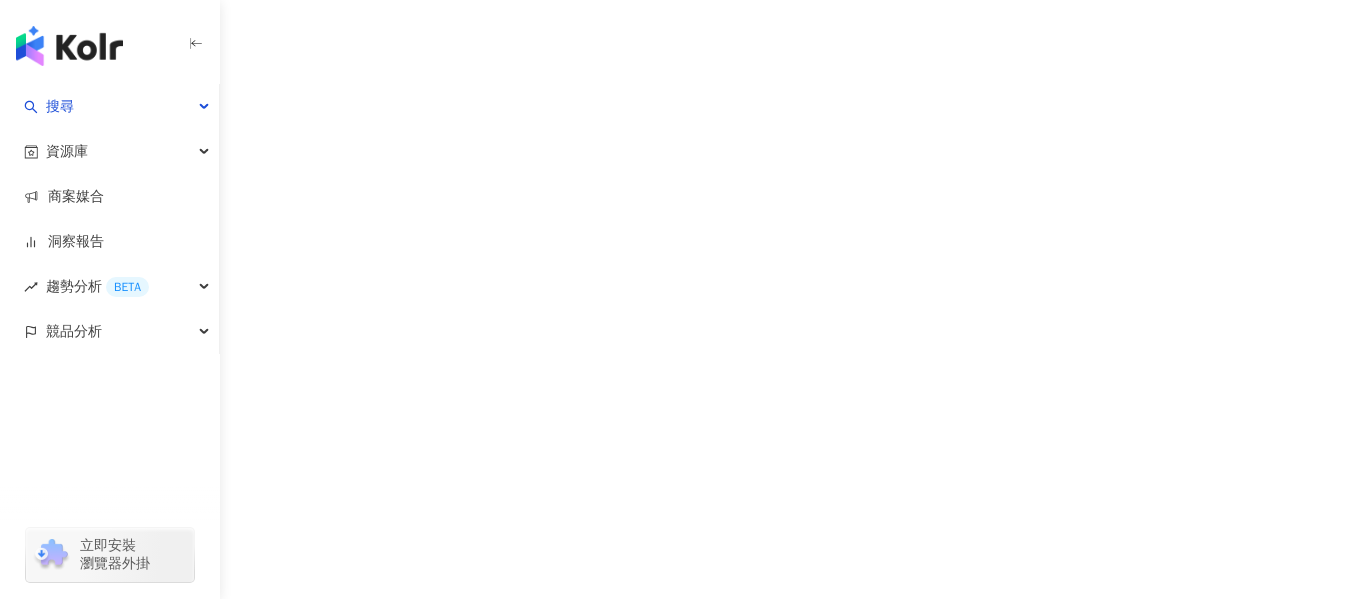 scroll, scrollTop: 0, scrollLeft: 0, axis: both 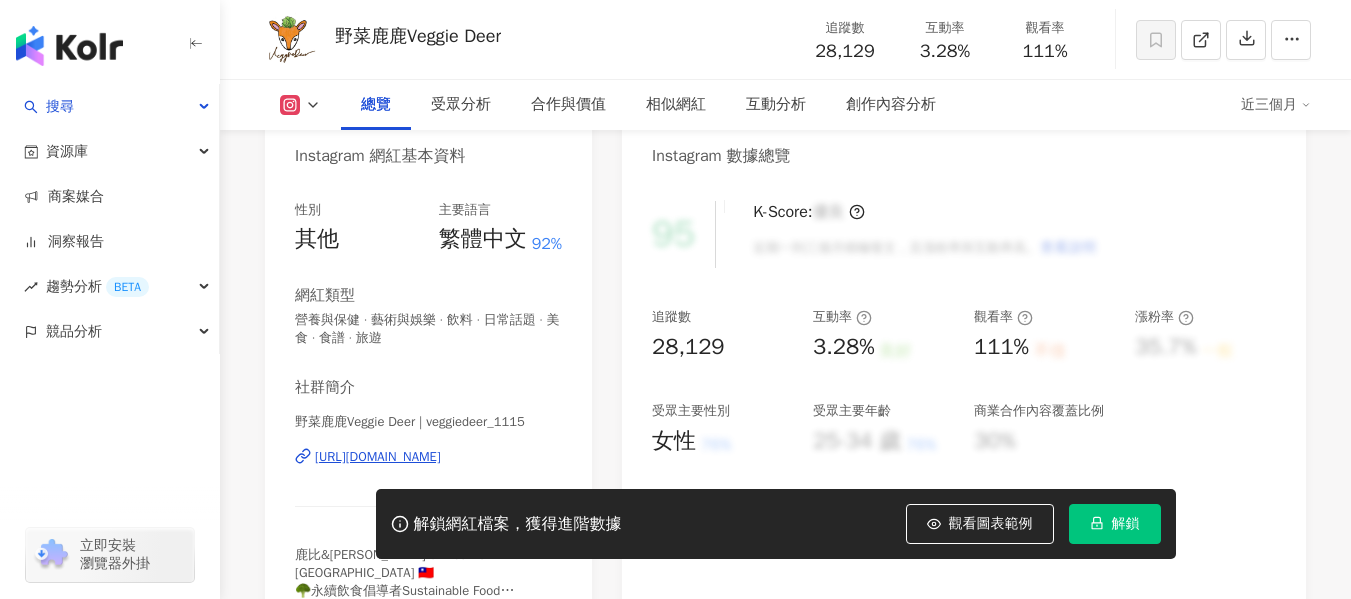 drag, startPoint x: 807, startPoint y: 350, endPoint x: 878, endPoint y: 356, distance: 71.25307 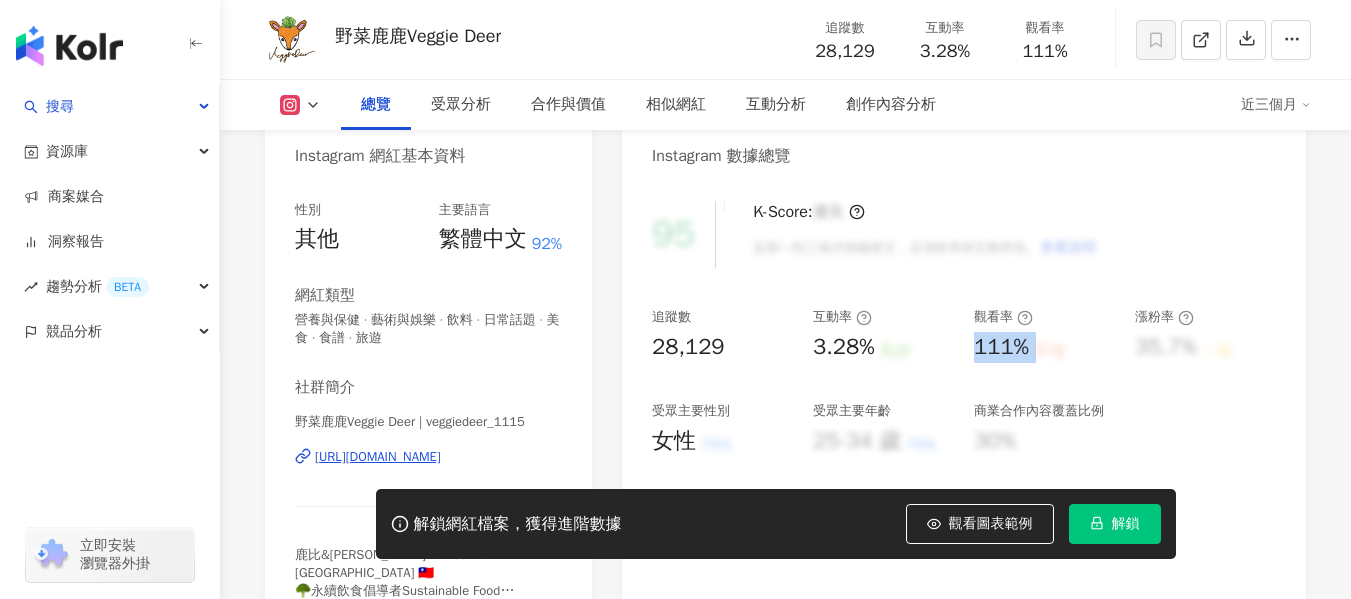 drag, startPoint x: 966, startPoint y: 357, endPoint x: 1066, endPoint y: 355, distance: 100.02 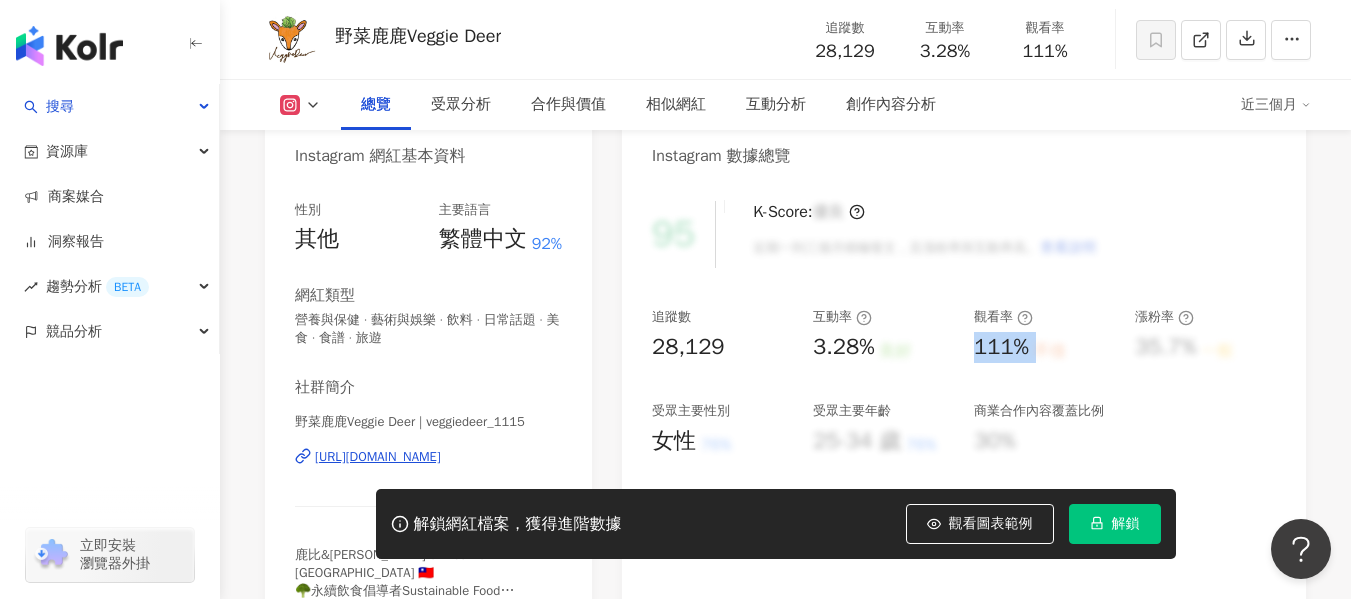 scroll, scrollTop: 0, scrollLeft: 0, axis: both 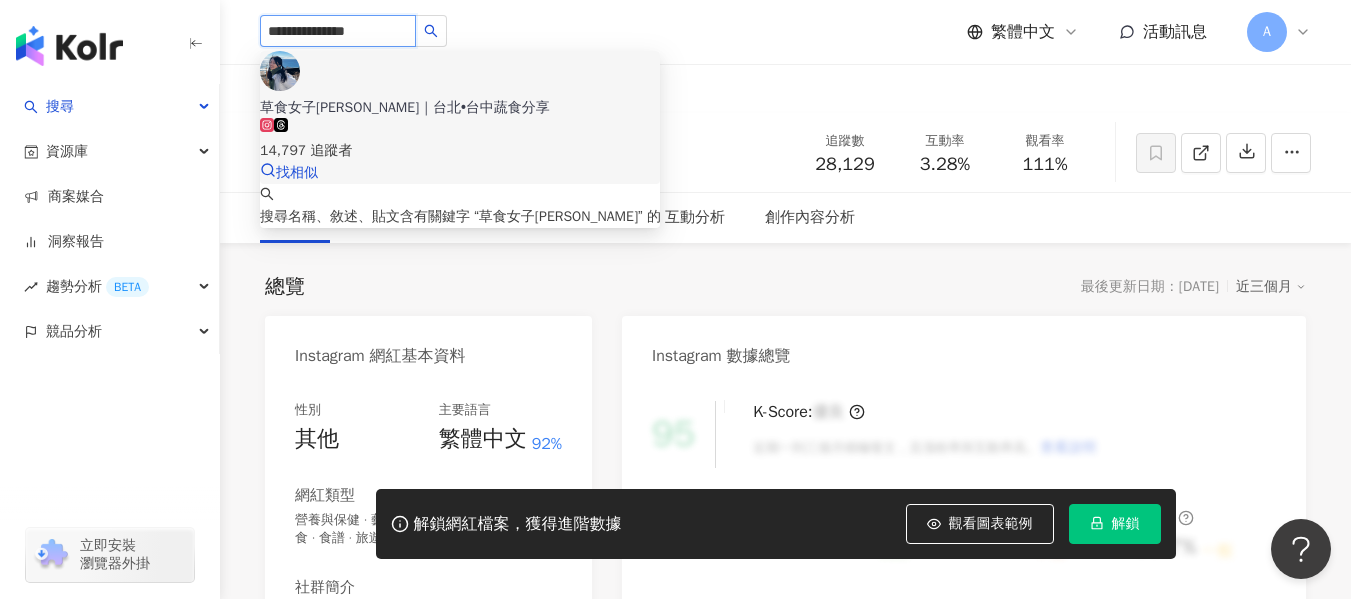 click on "14,797   追蹤者" at bounding box center [460, 151] 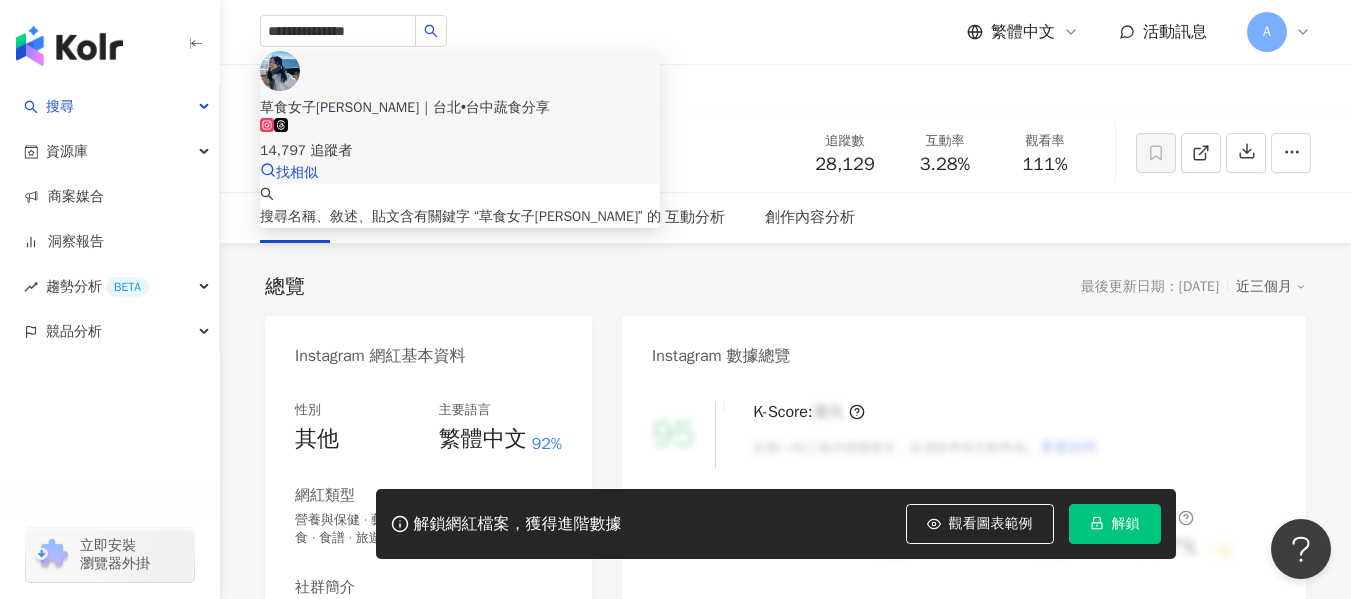 type 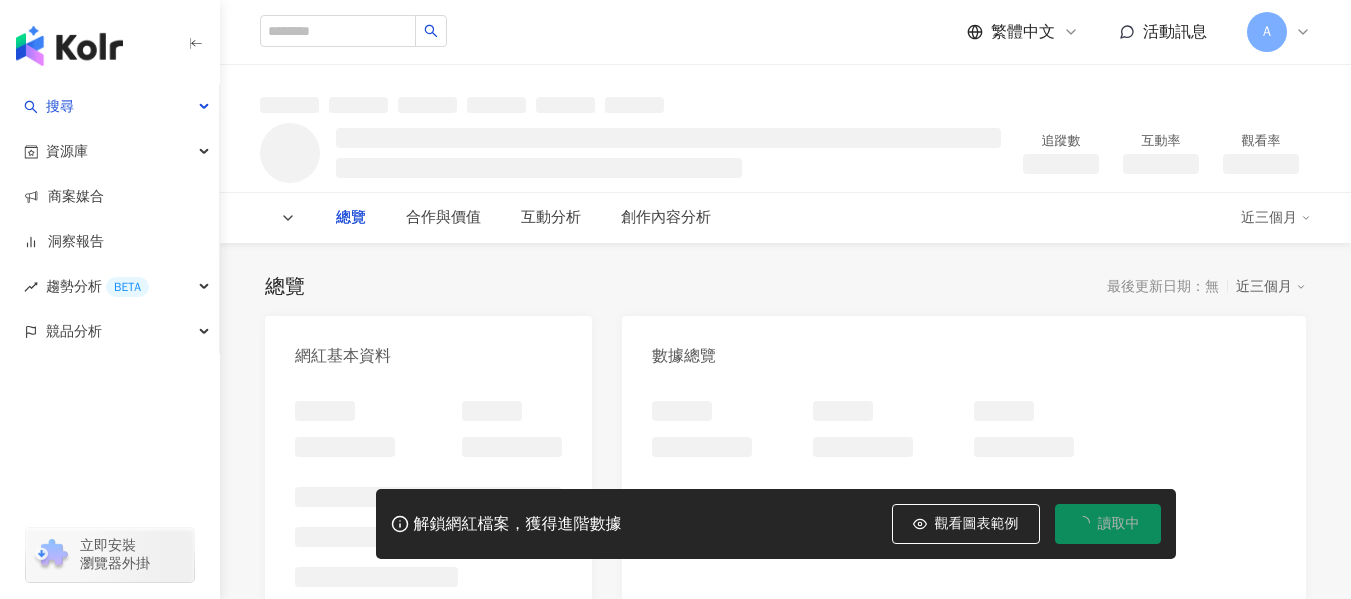 scroll, scrollTop: 0, scrollLeft: 0, axis: both 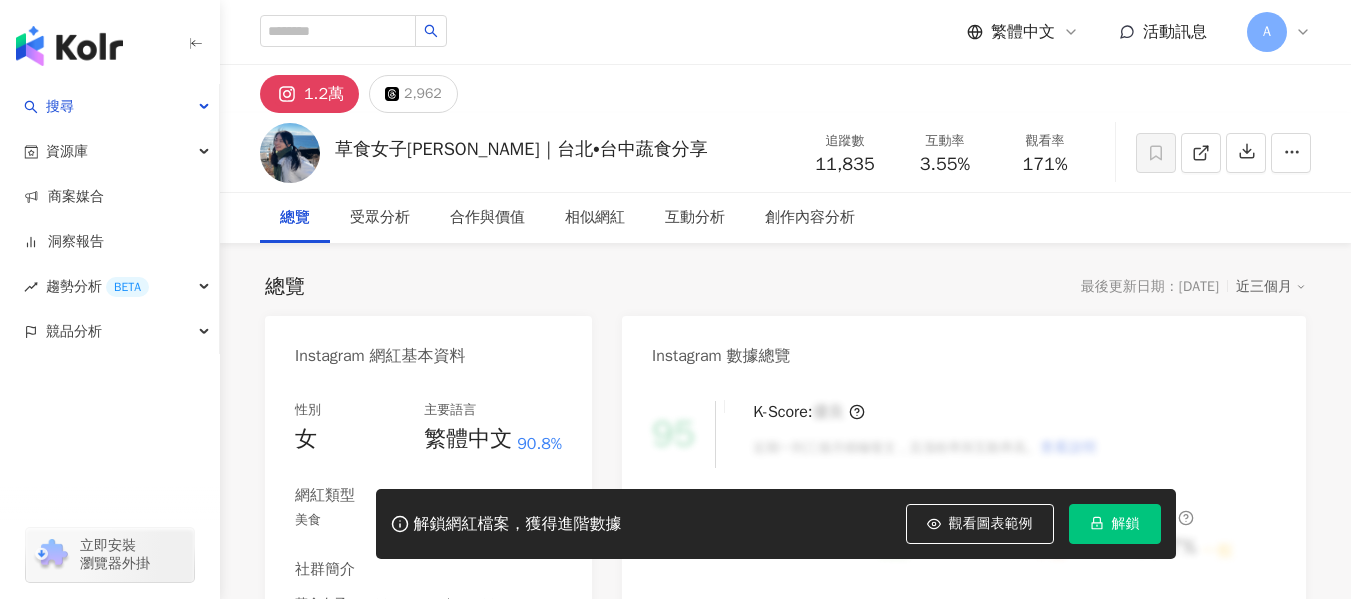 click on "追蹤數   11,835 互動率   3.55% 良好 觀看率   171% 不佳 漲粉率   35.7% 一般 受眾主要性別   女性 76% 受眾主要年齡   25-34 歲 76% 商業合作內容覆蓋比例   30%" at bounding box center [964, 582] 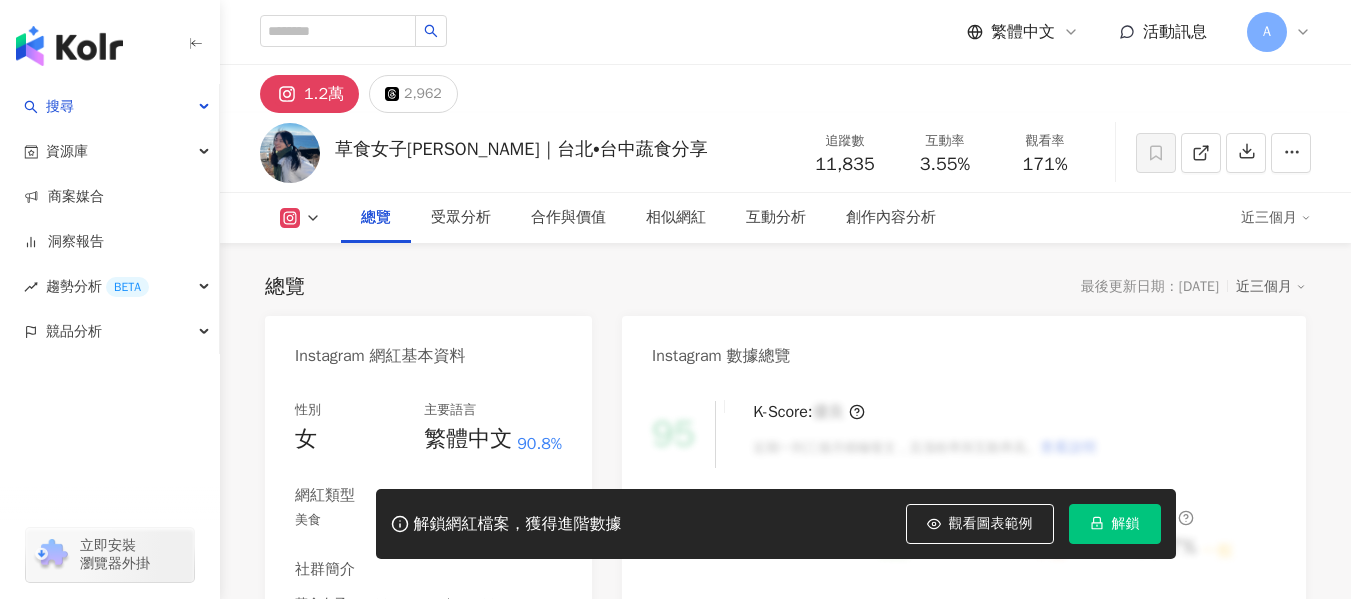 scroll, scrollTop: 300, scrollLeft: 0, axis: vertical 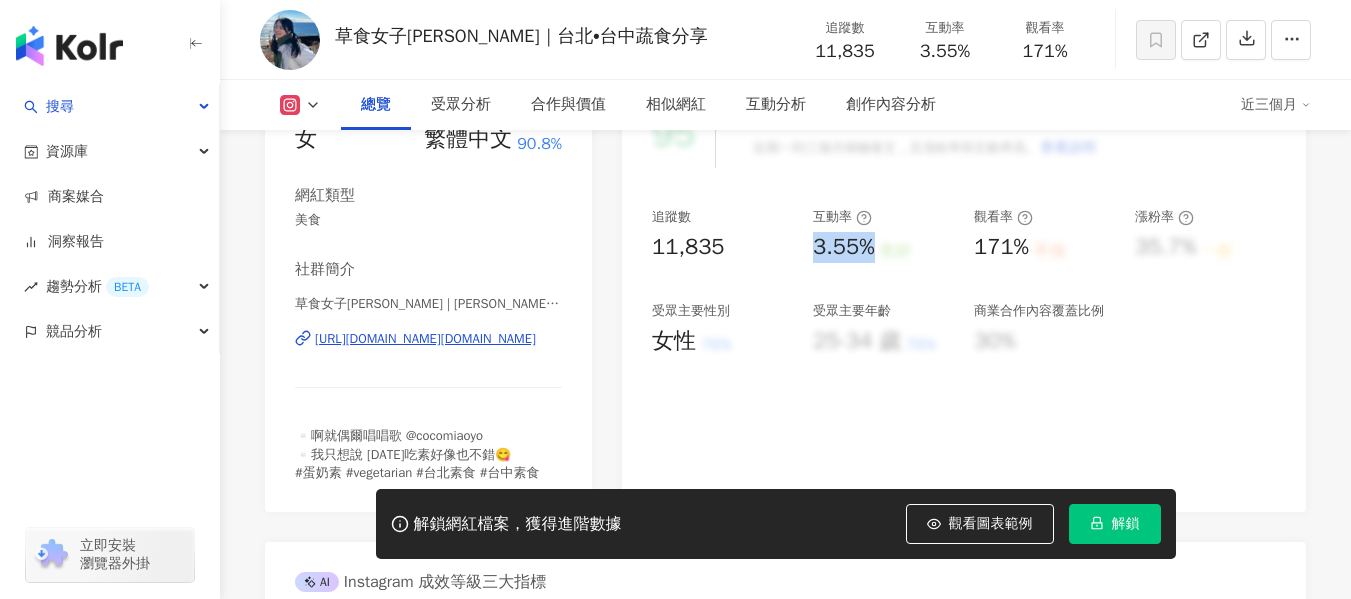 drag, startPoint x: 1022, startPoint y: 244, endPoint x: 938, endPoint y: 276, distance: 89.88882 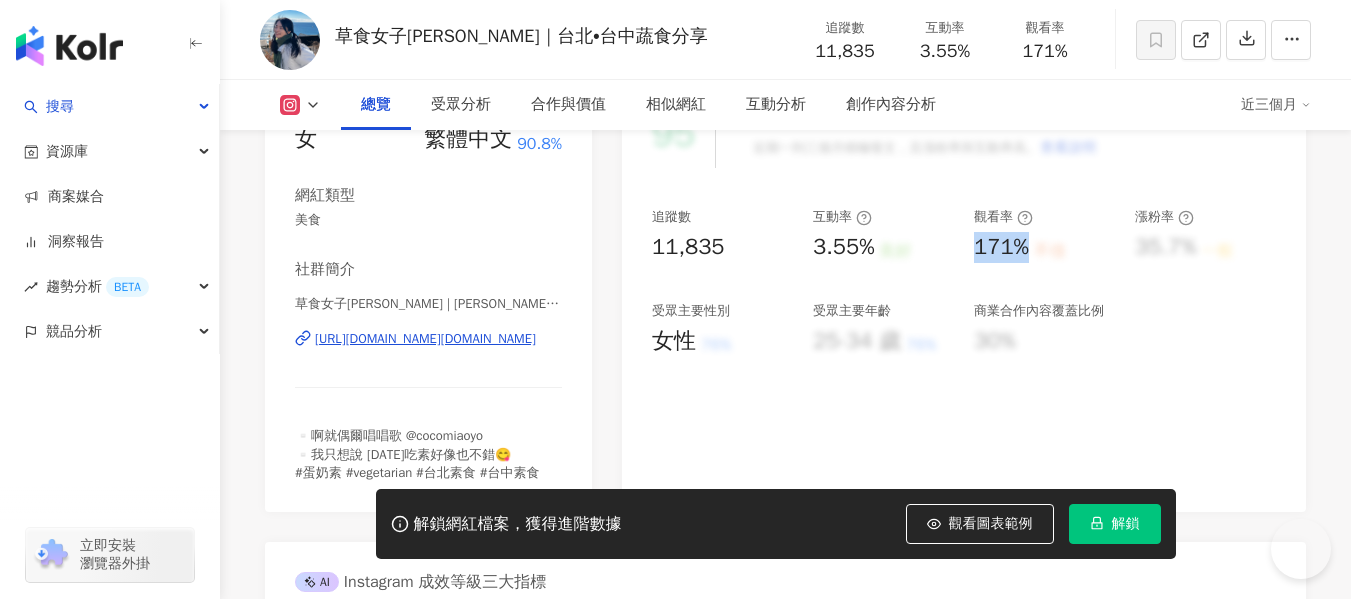 click at bounding box center [338, -269] 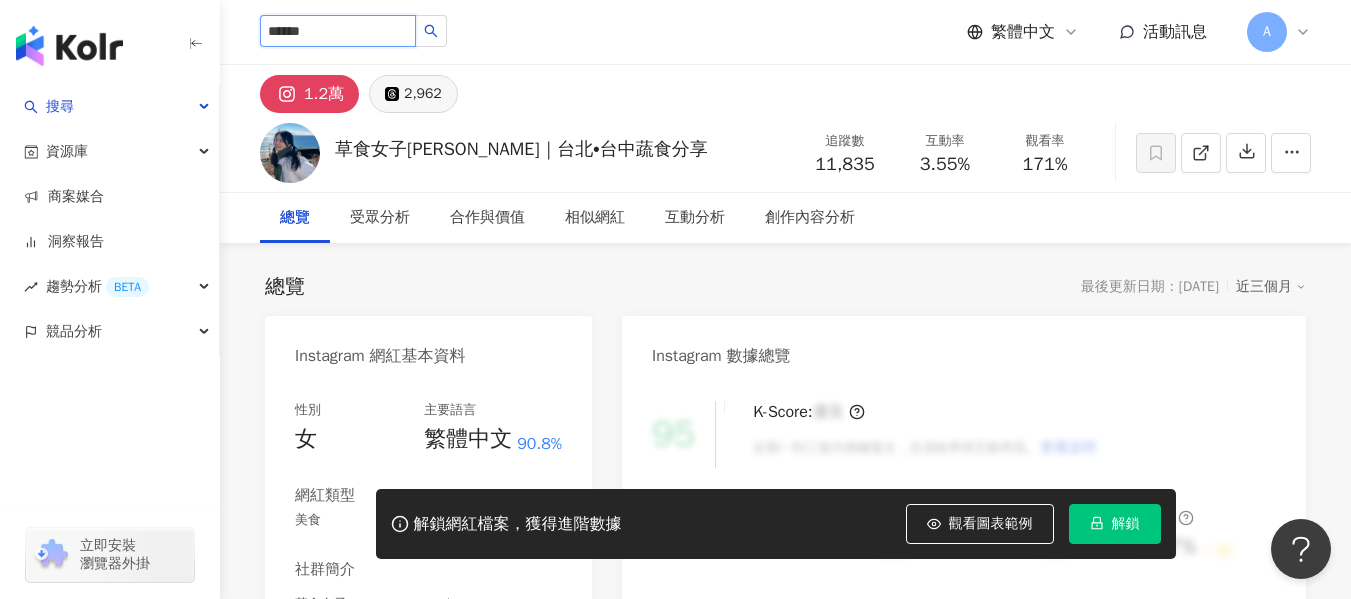 scroll, scrollTop: 0, scrollLeft: 0, axis: both 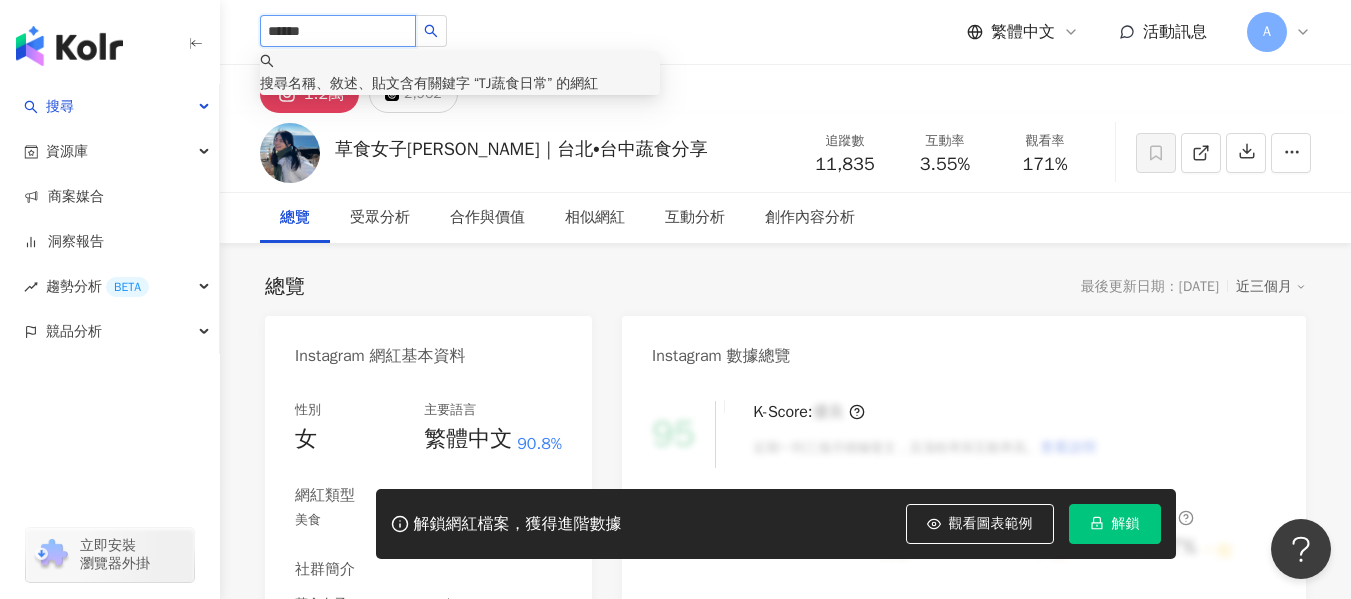 click on "******" at bounding box center [338, 31] 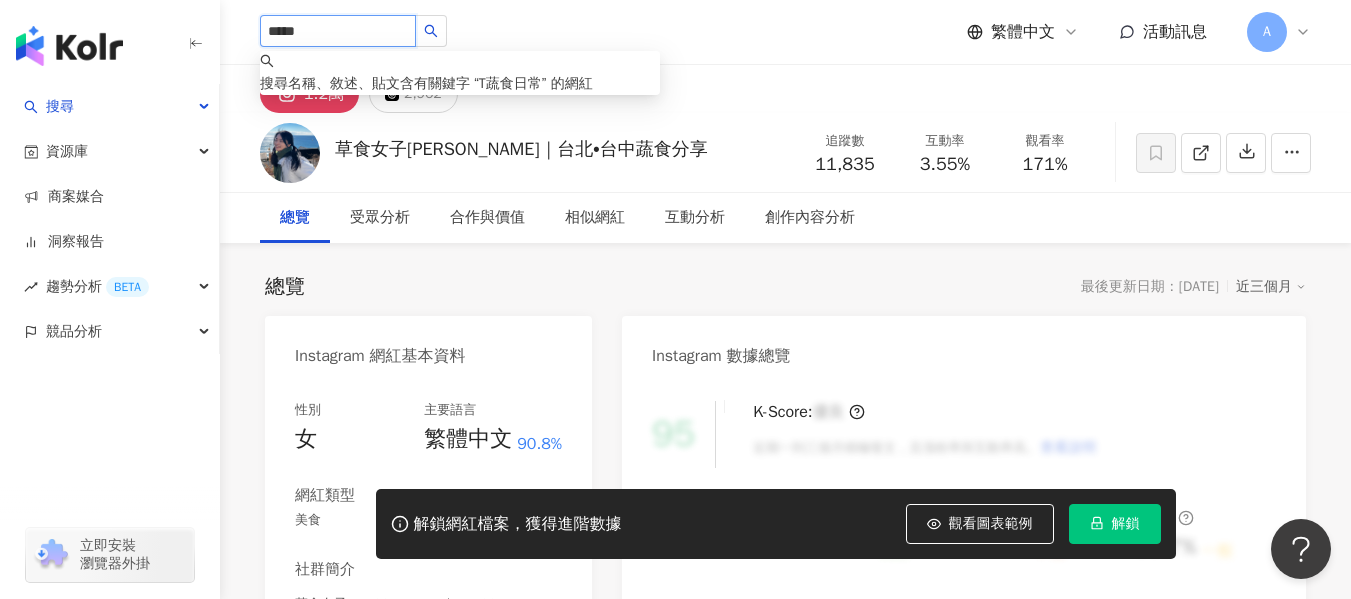 type on "****" 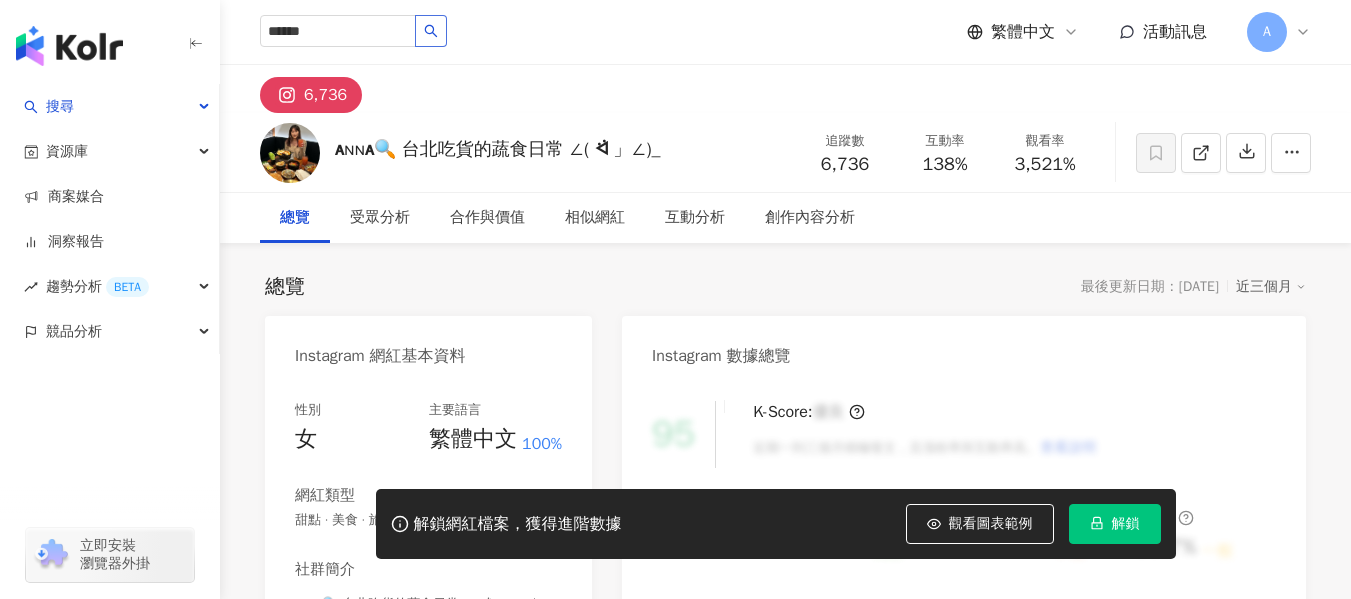 scroll, scrollTop: 0, scrollLeft: 0, axis: both 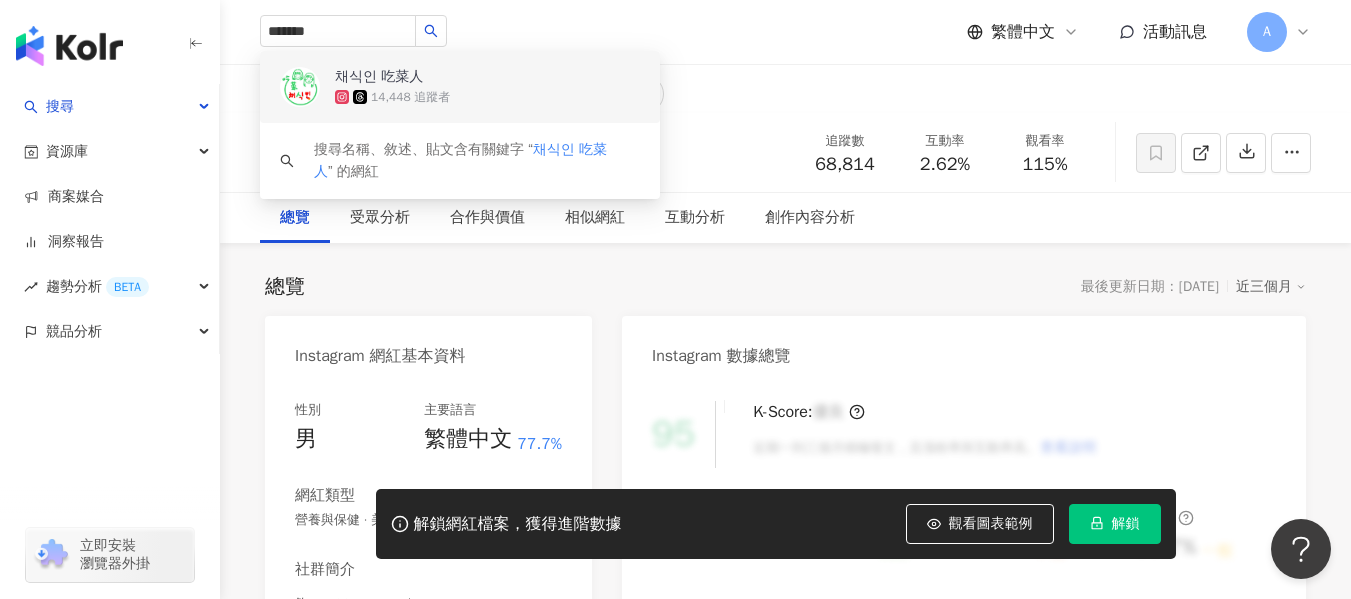 click on "14,448   追蹤者" at bounding box center [410, 97] 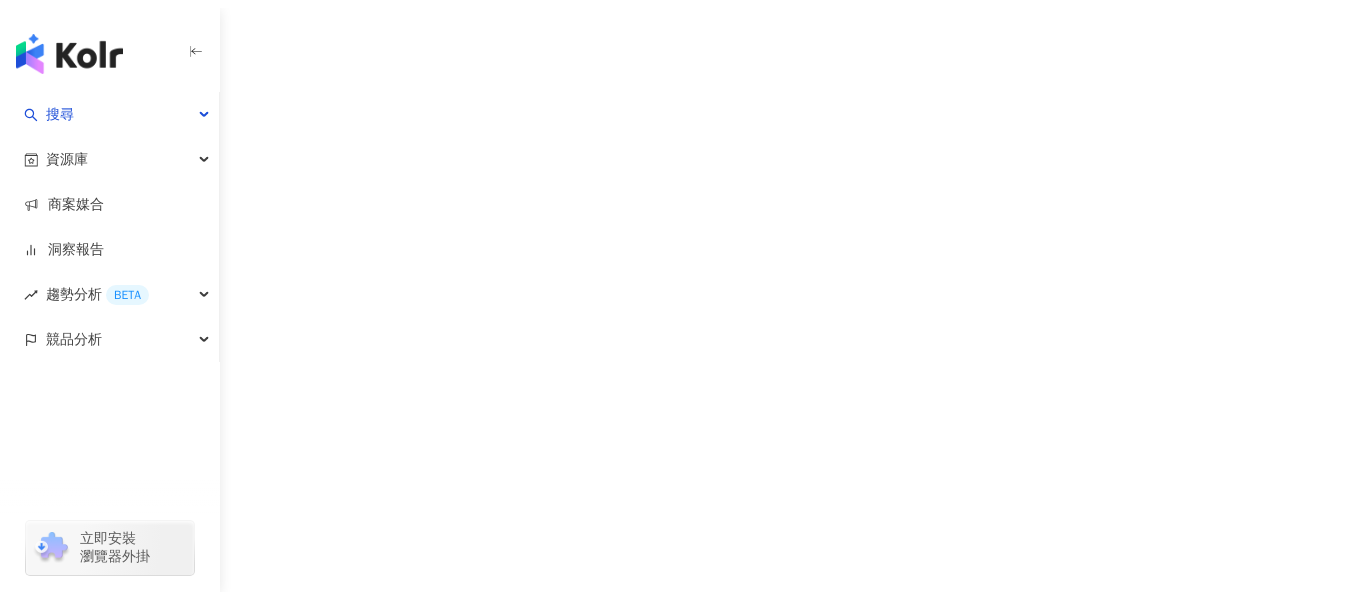 scroll, scrollTop: 0, scrollLeft: 0, axis: both 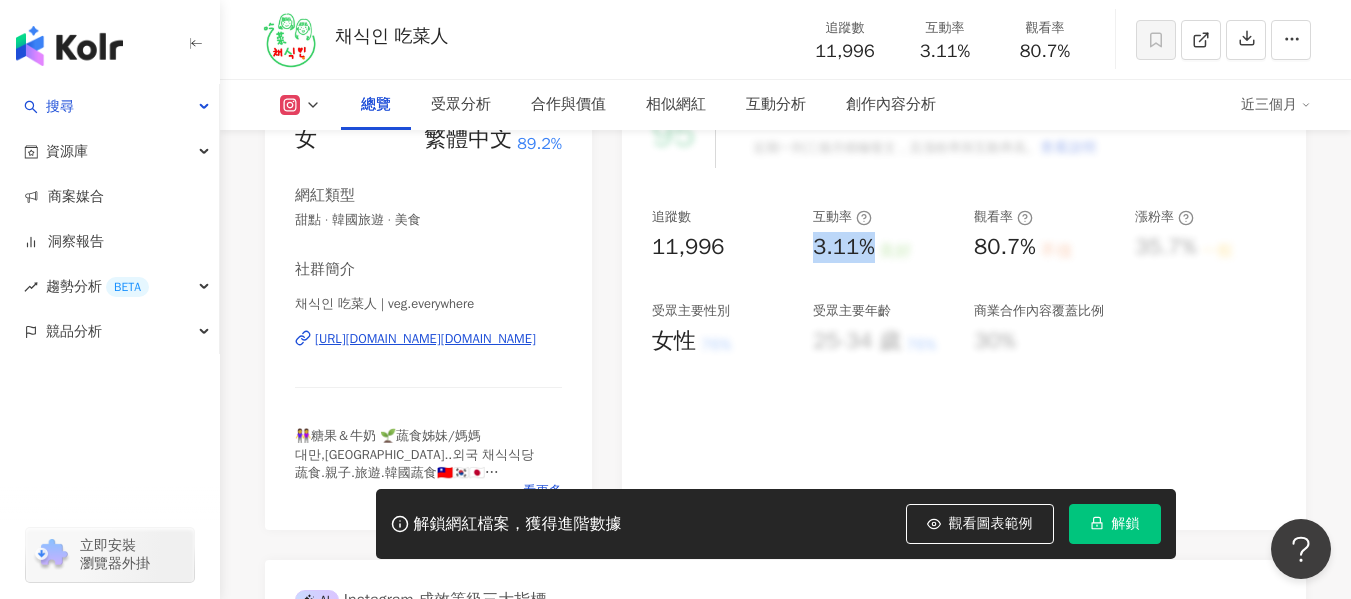 drag, startPoint x: 815, startPoint y: 243, endPoint x: 364, endPoint y: 361, distance: 466.1813 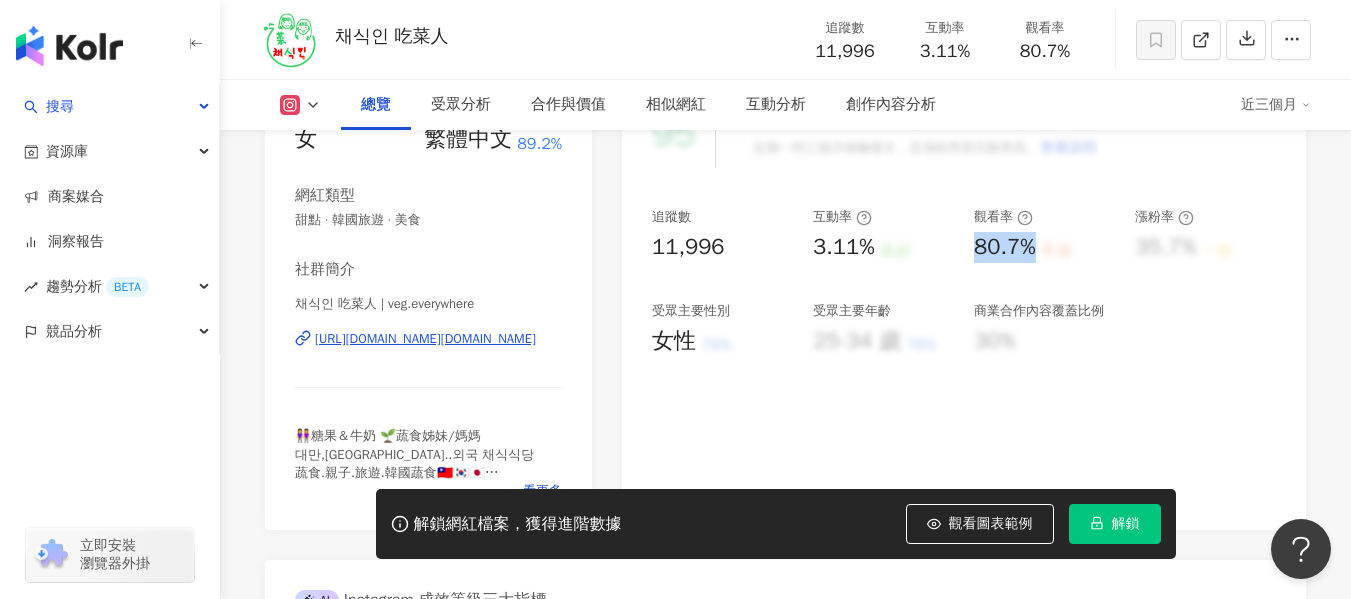 drag, startPoint x: 978, startPoint y: 252, endPoint x: 1041, endPoint y: 257, distance: 63.1981 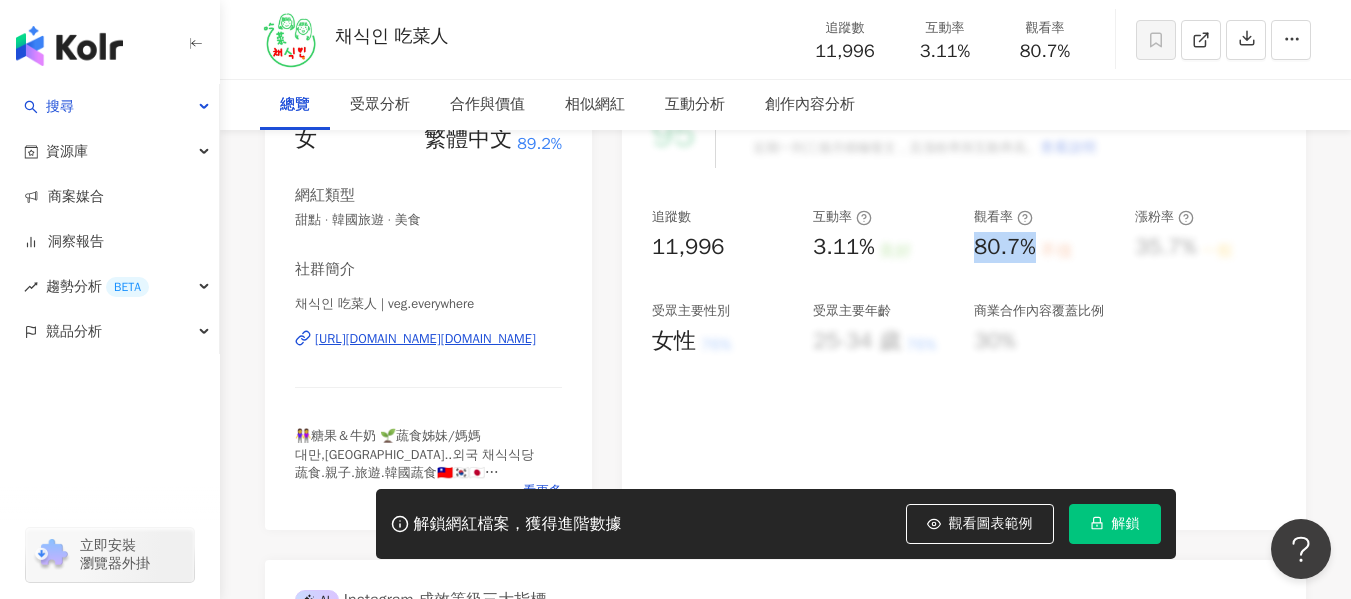 scroll, scrollTop: 0, scrollLeft: 0, axis: both 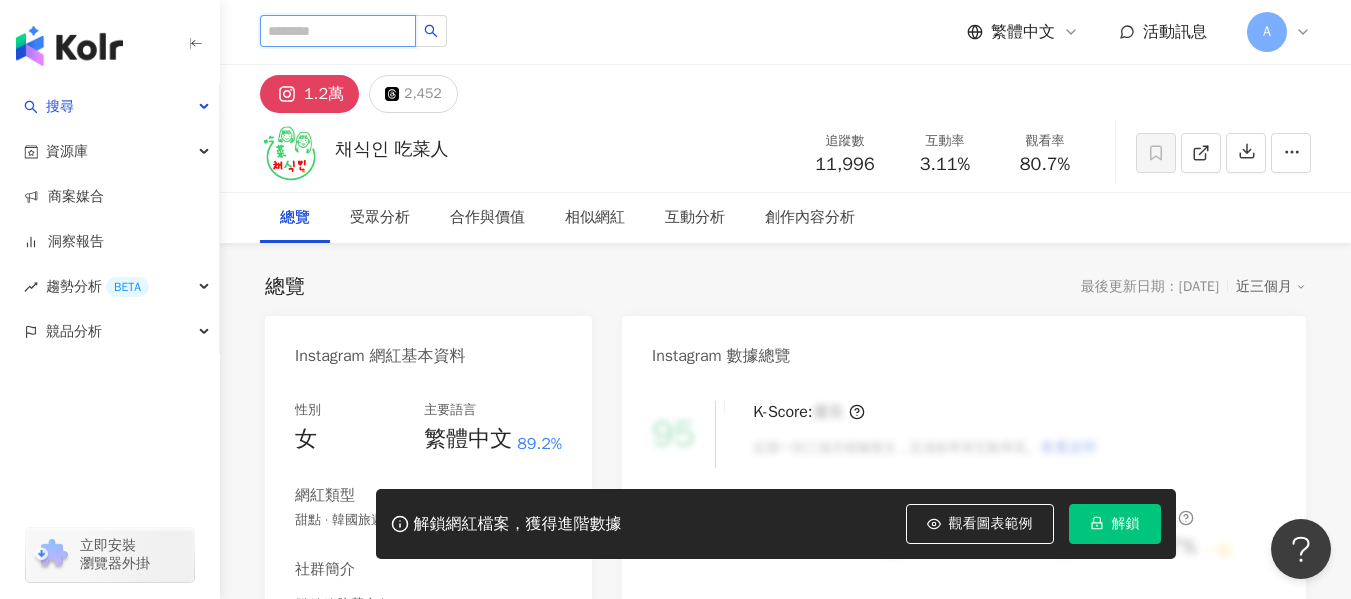 paste on "**********" 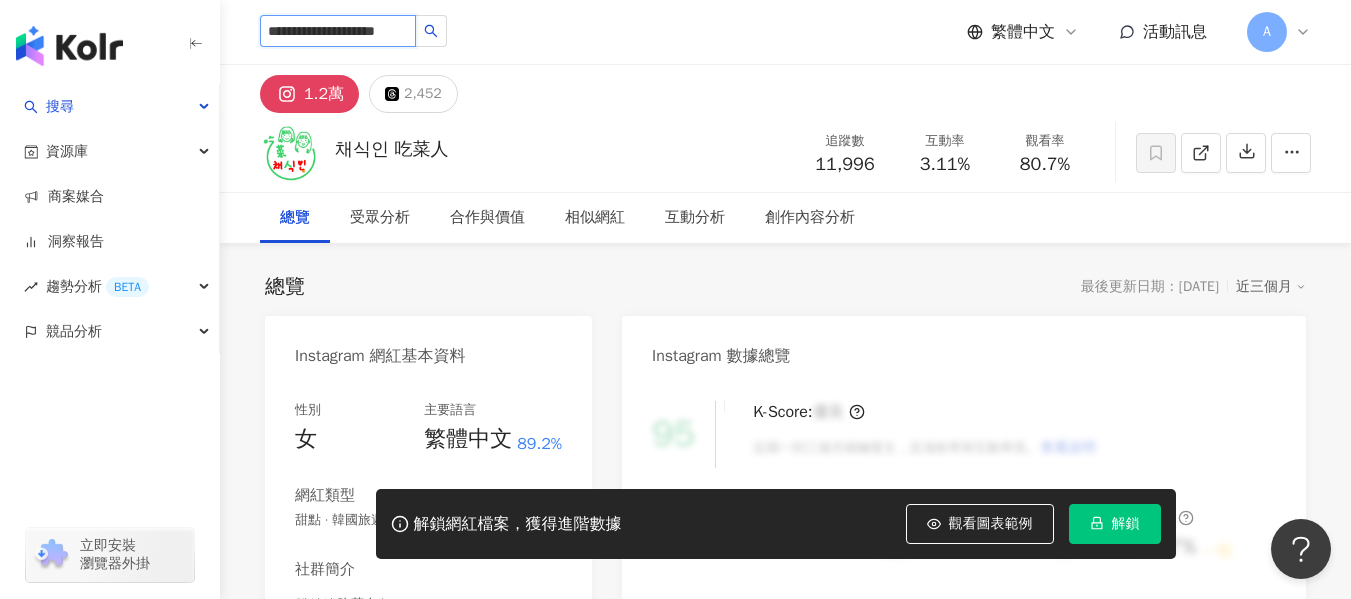 scroll, scrollTop: 0, scrollLeft: 74, axis: horizontal 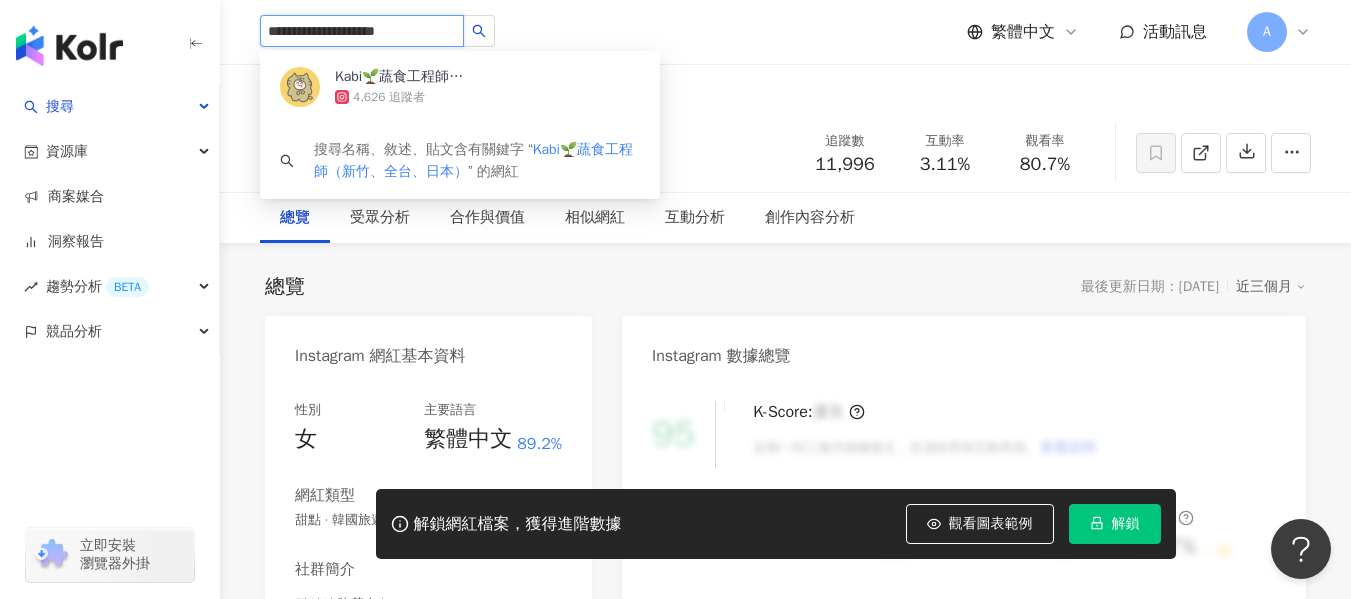 click on "Kabi🌱蔬食工程師（新竹、全台、日本）" at bounding box center [400, 77] 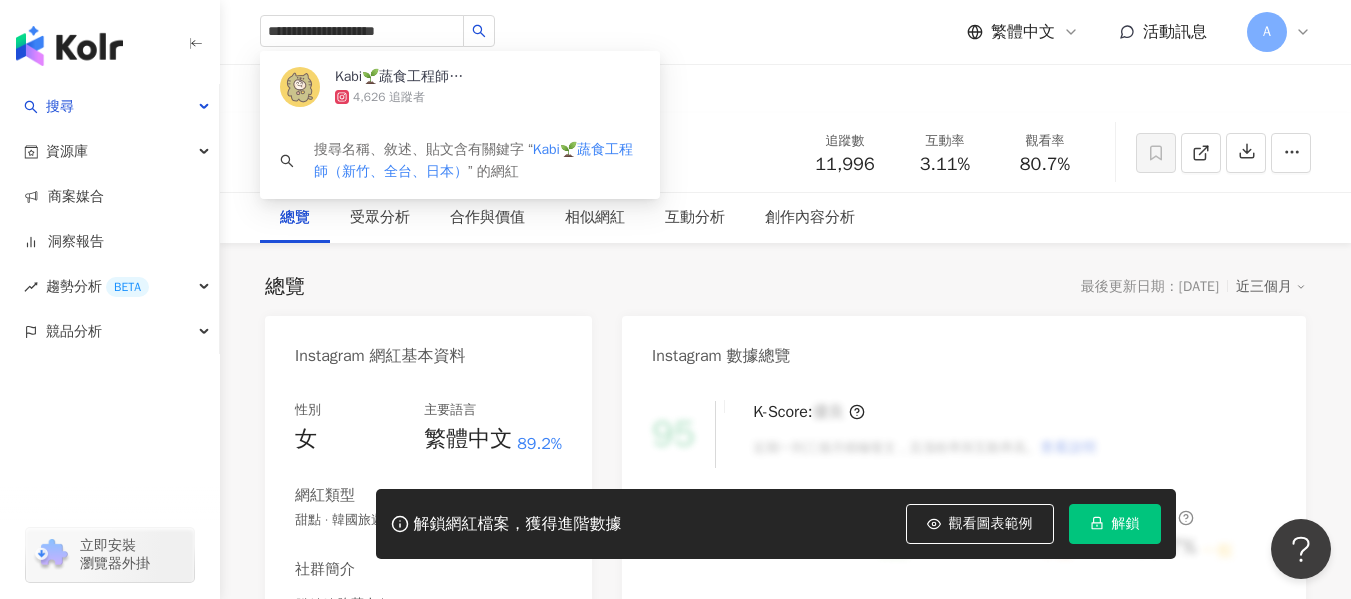 type 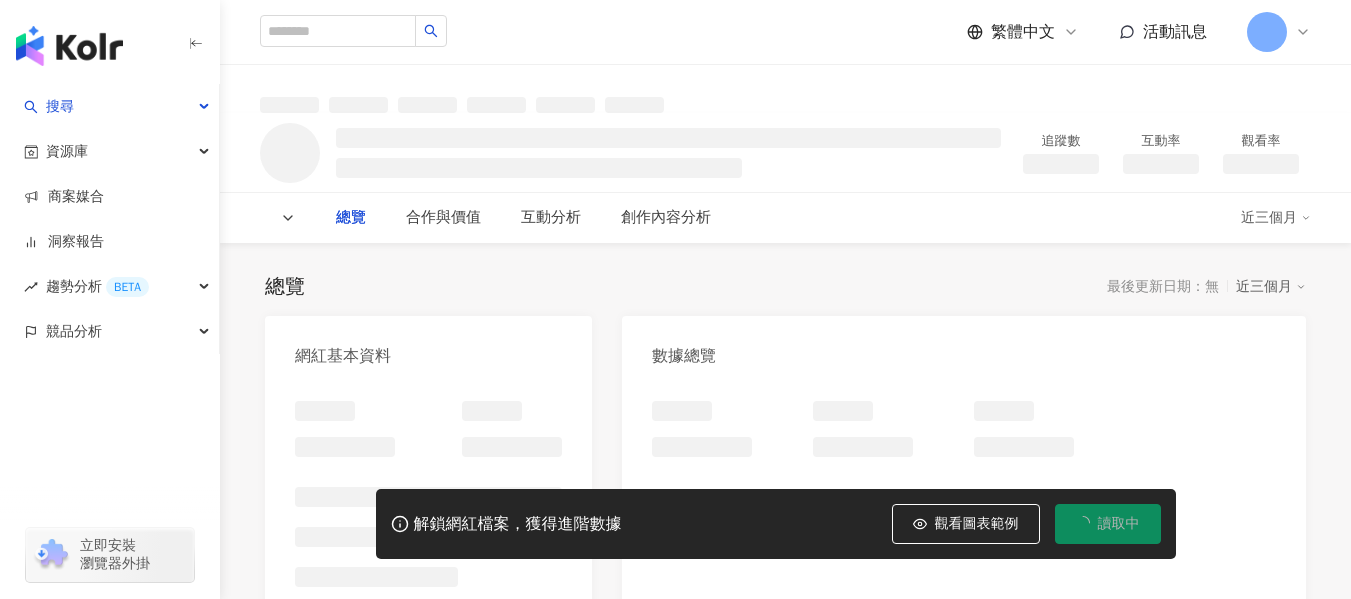 scroll, scrollTop: 0, scrollLeft: 0, axis: both 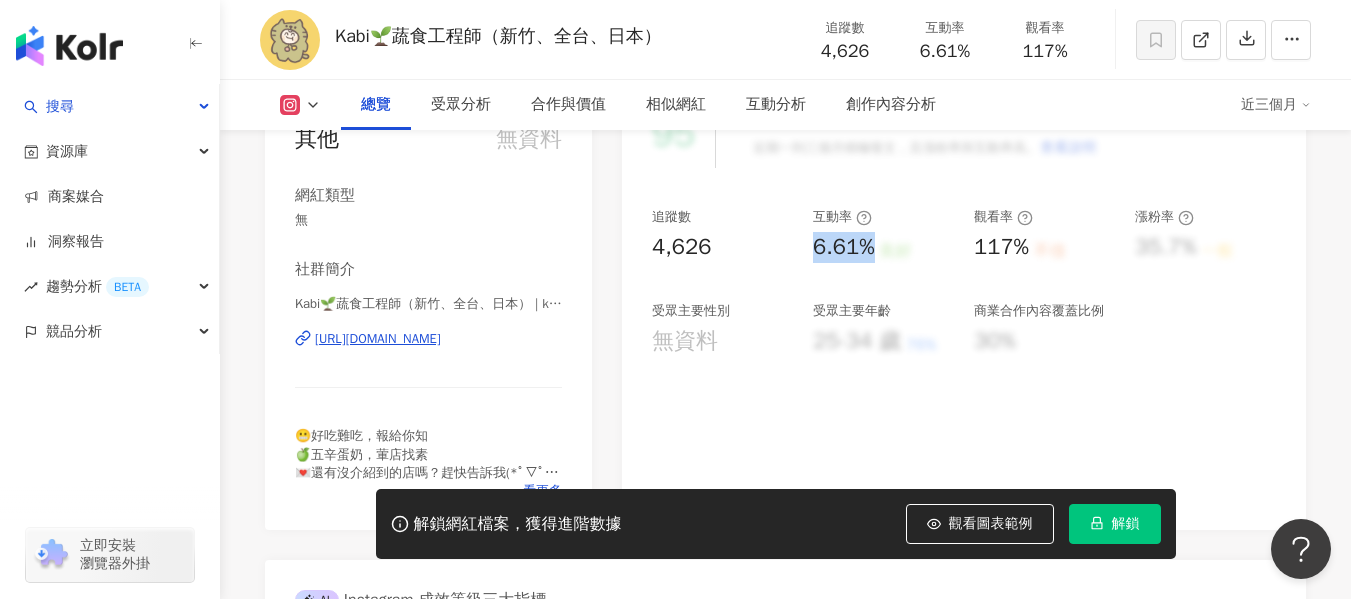 drag, startPoint x: 814, startPoint y: 258, endPoint x: 878, endPoint y: 260, distance: 64.03124 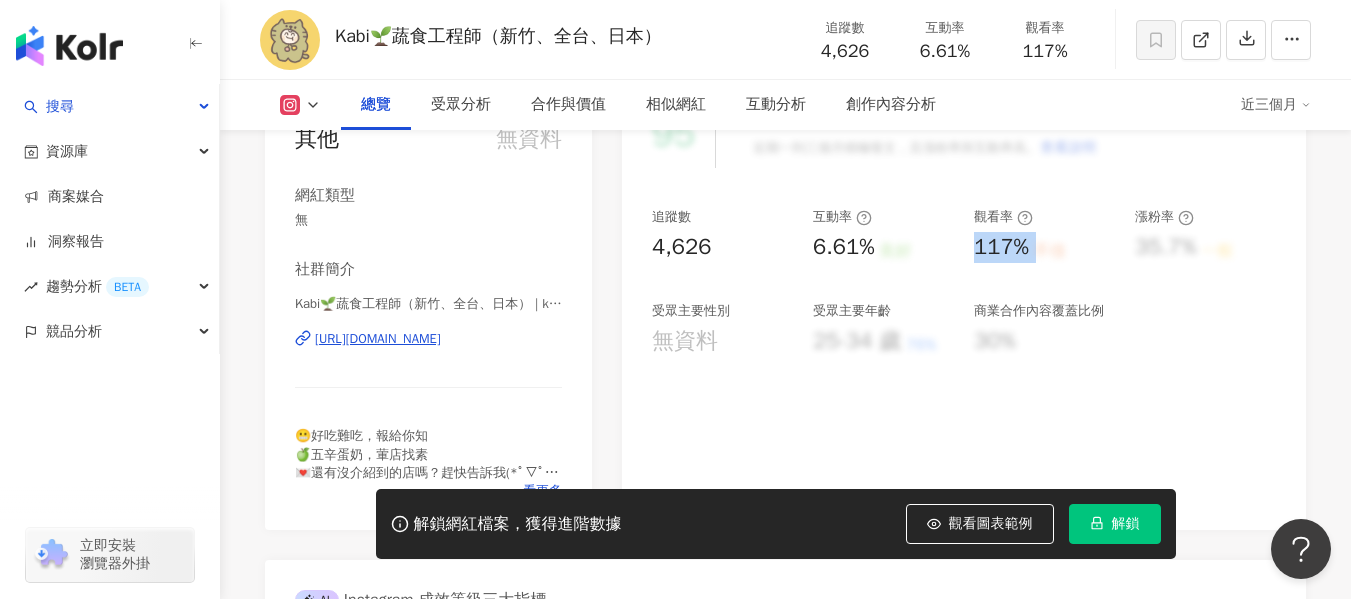 drag, startPoint x: 977, startPoint y: 248, endPoint x: 1040, endPoint y: 248, distance: 63 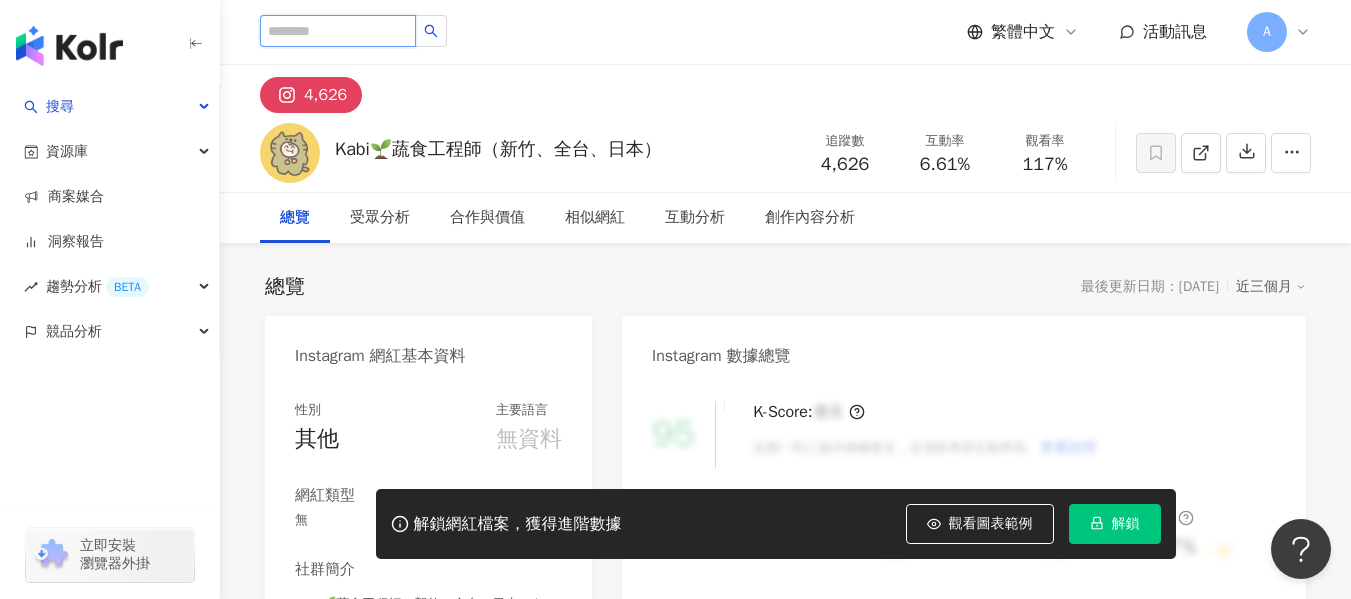 paste on "**********" 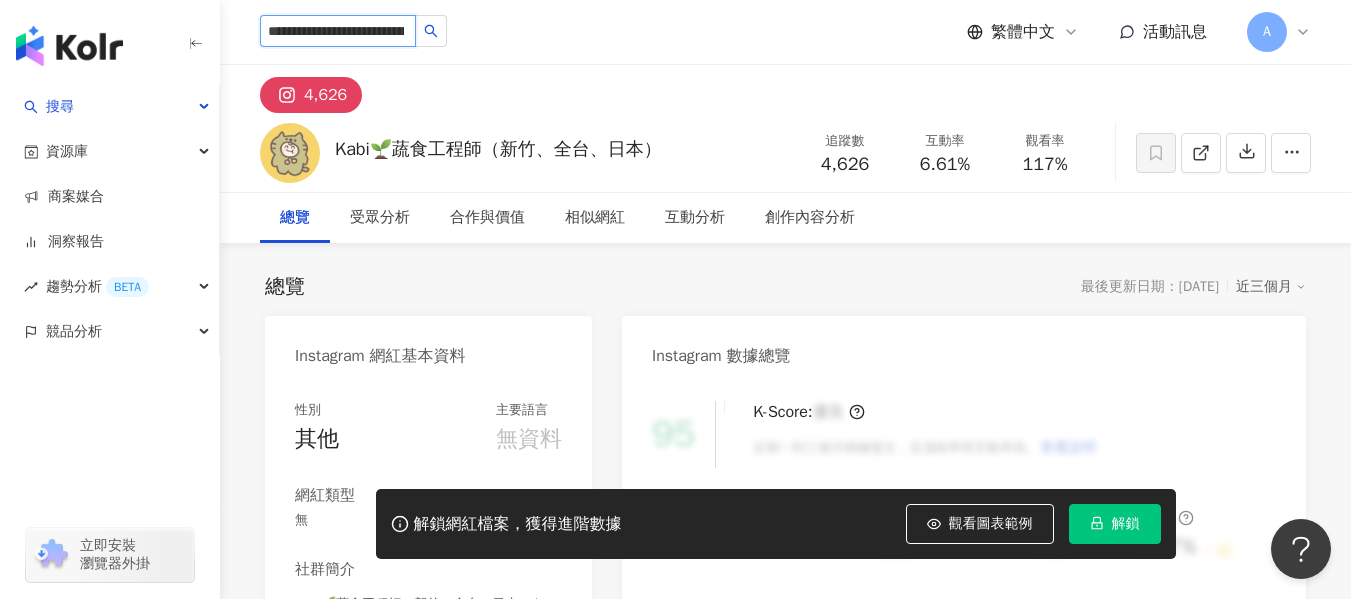 scroll, scrollTop: 0, scrollLeft: 158, axis: horizontal 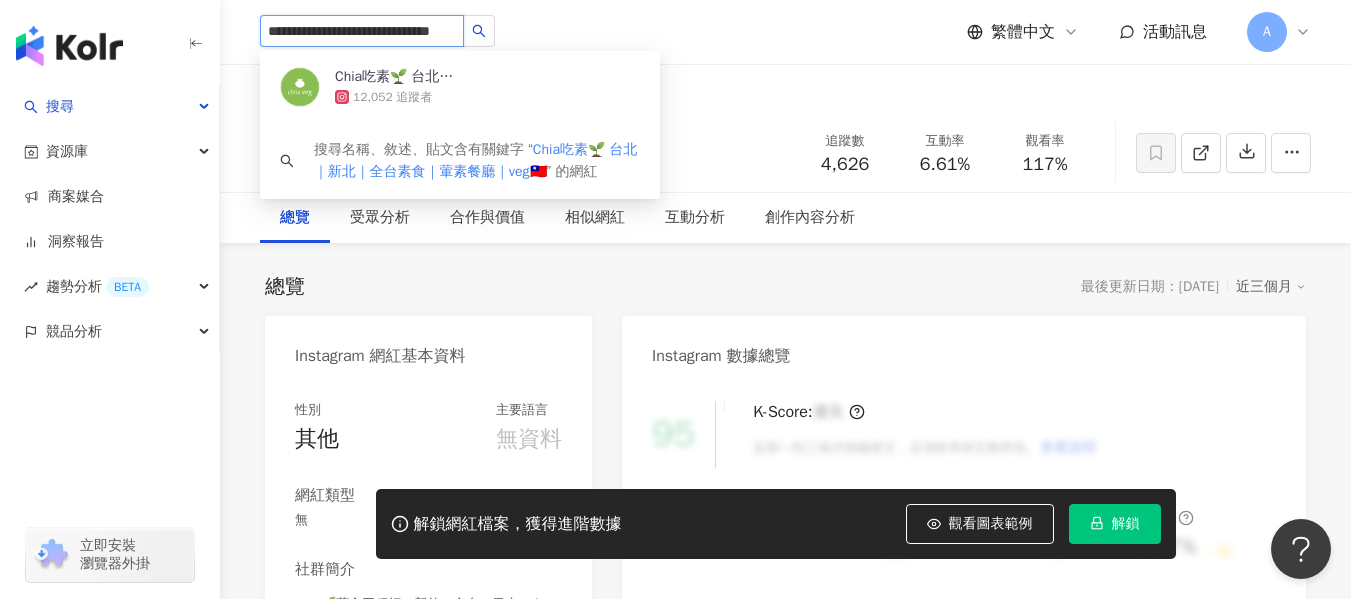 click on "Chia吃素🌱 台北｜新北｜全台素食｜葷素餐廳｜veg🇹🇼" at bounding box center [400, 77] 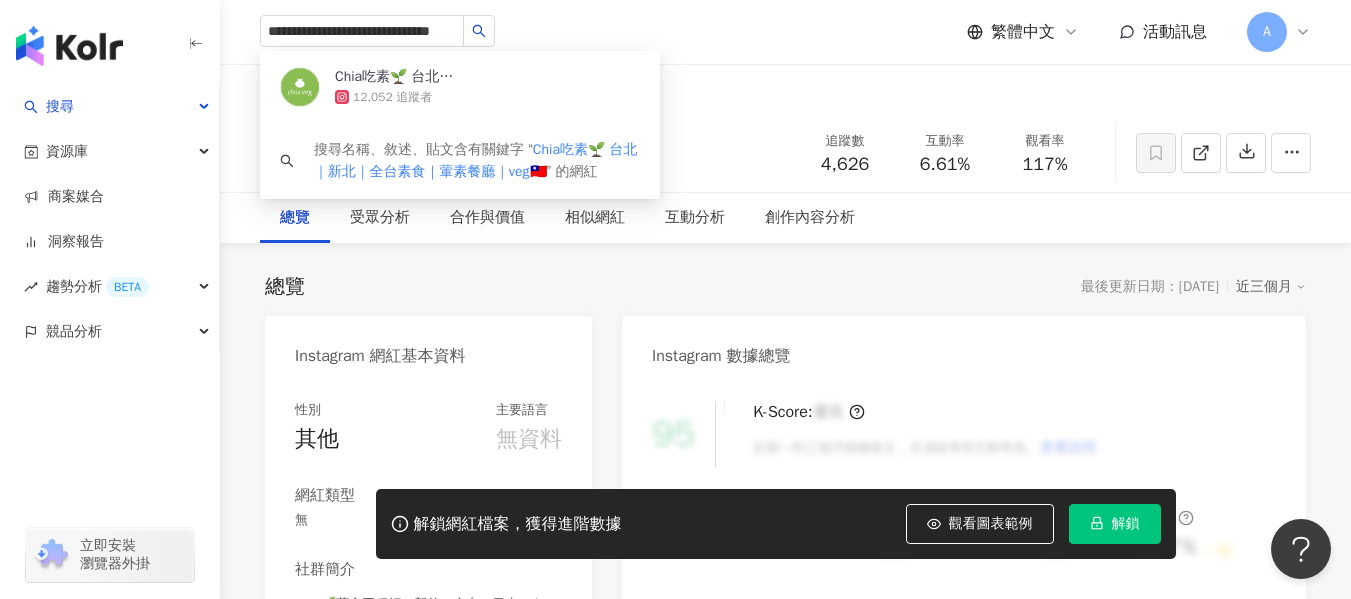 type 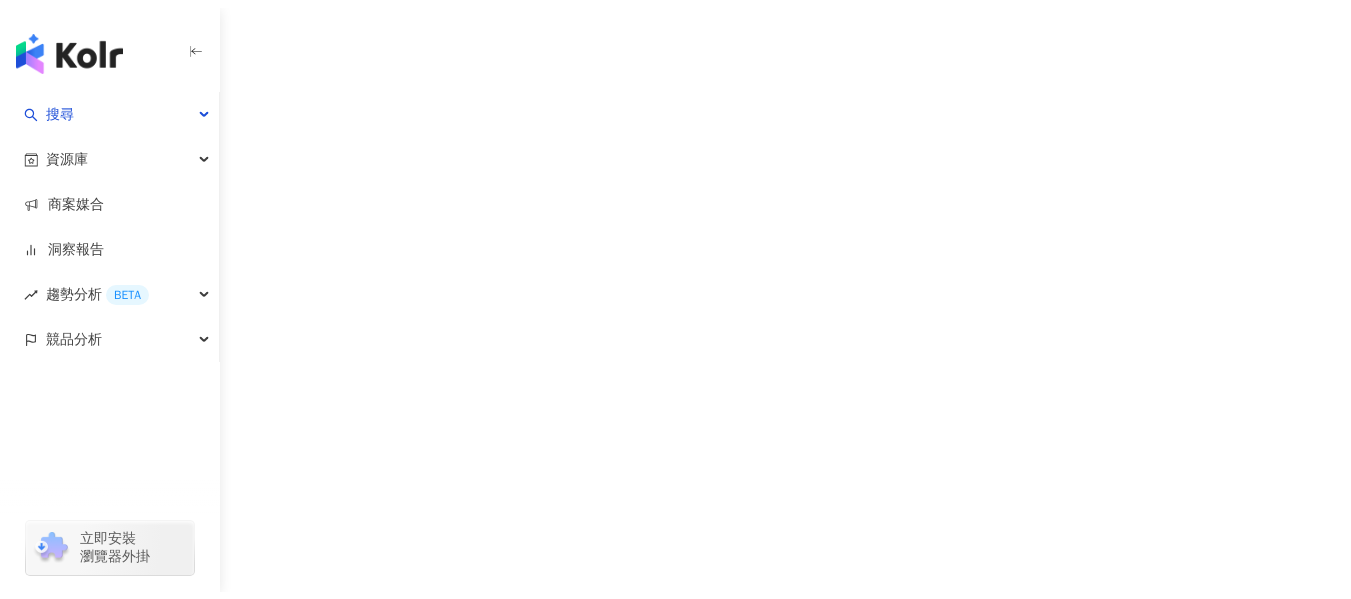scroll, scrollTop: 0, scrollLeft: 0, axis: both 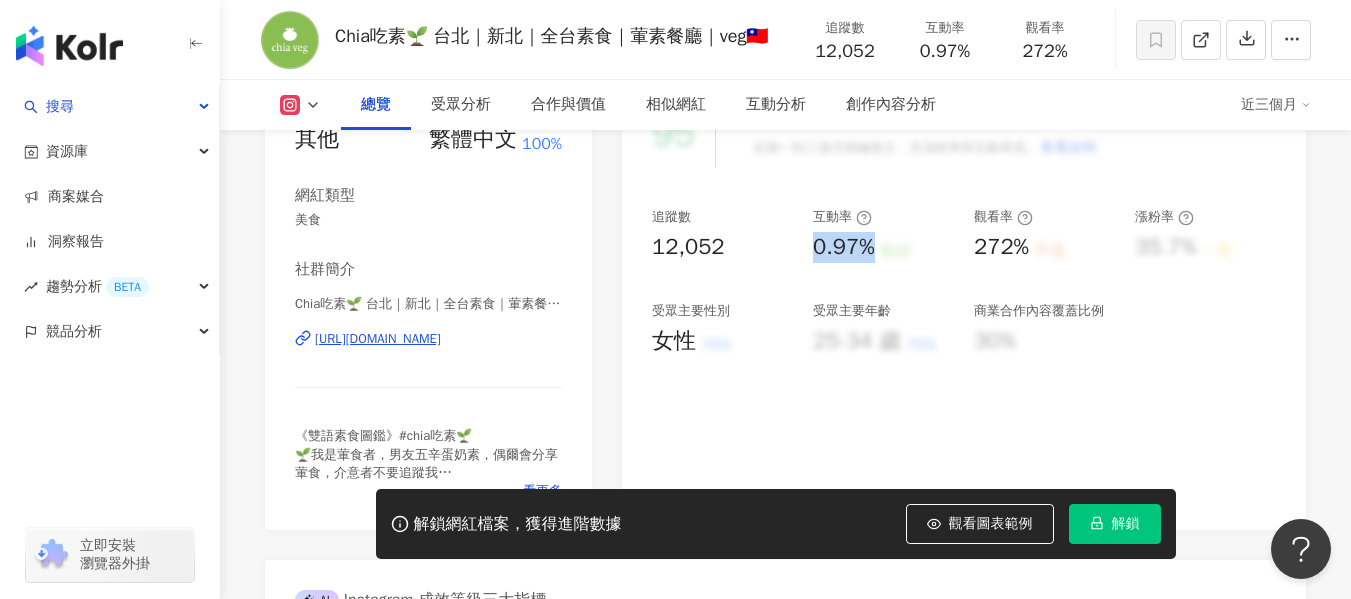 drag, startPoint x: 814, startPoint y: 248, endPoint x: 877, endPoint y: 250, distance: 63.03174 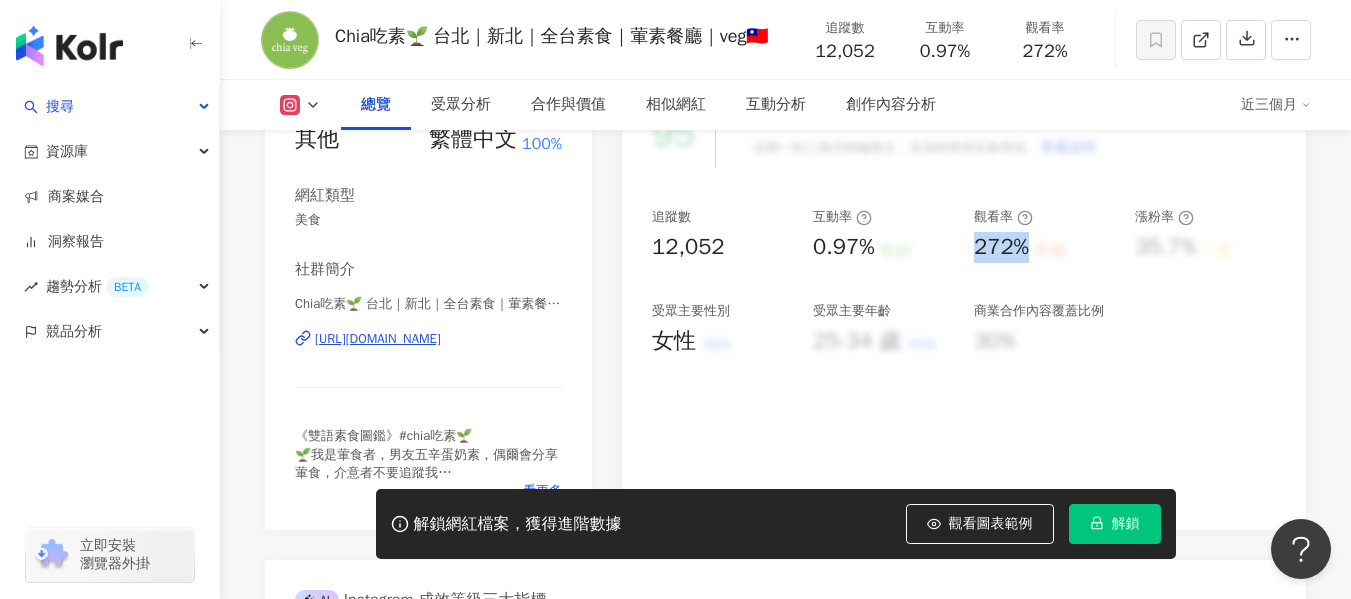 drag, startPoint x: 979, startPoint y: 250, endPoint x: 1031, endPoint y: 253, distance: 52.086468 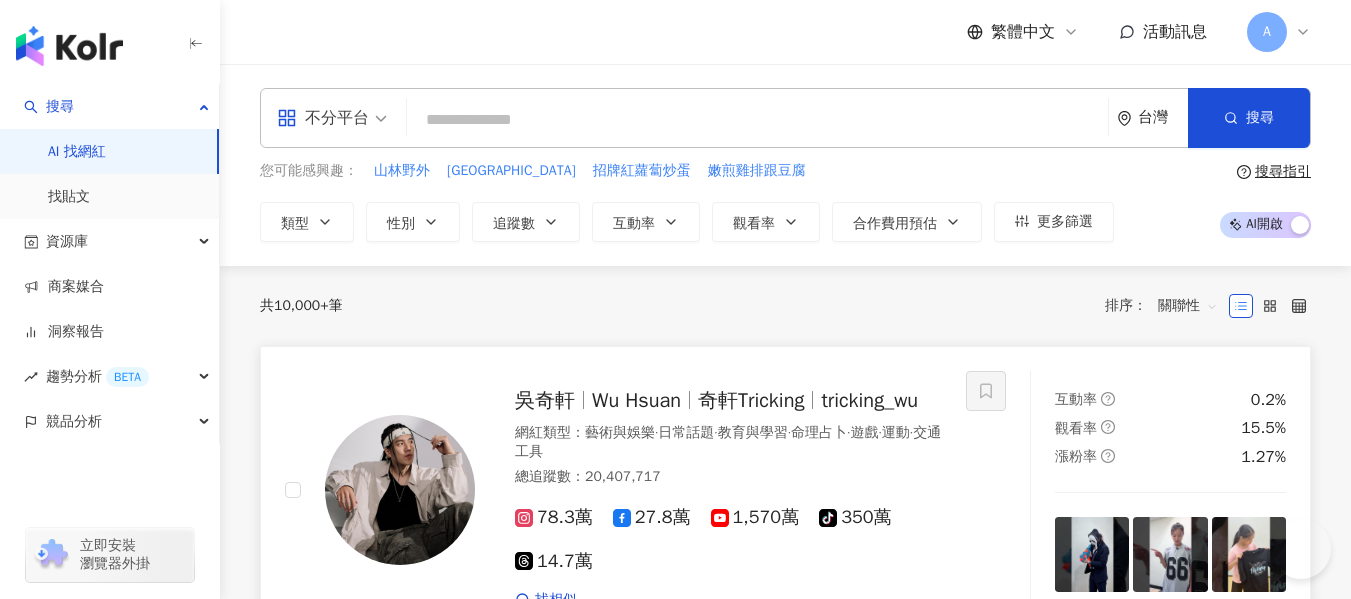 scroll, scrollTop: 0, scrollLeft: 0, axis: both 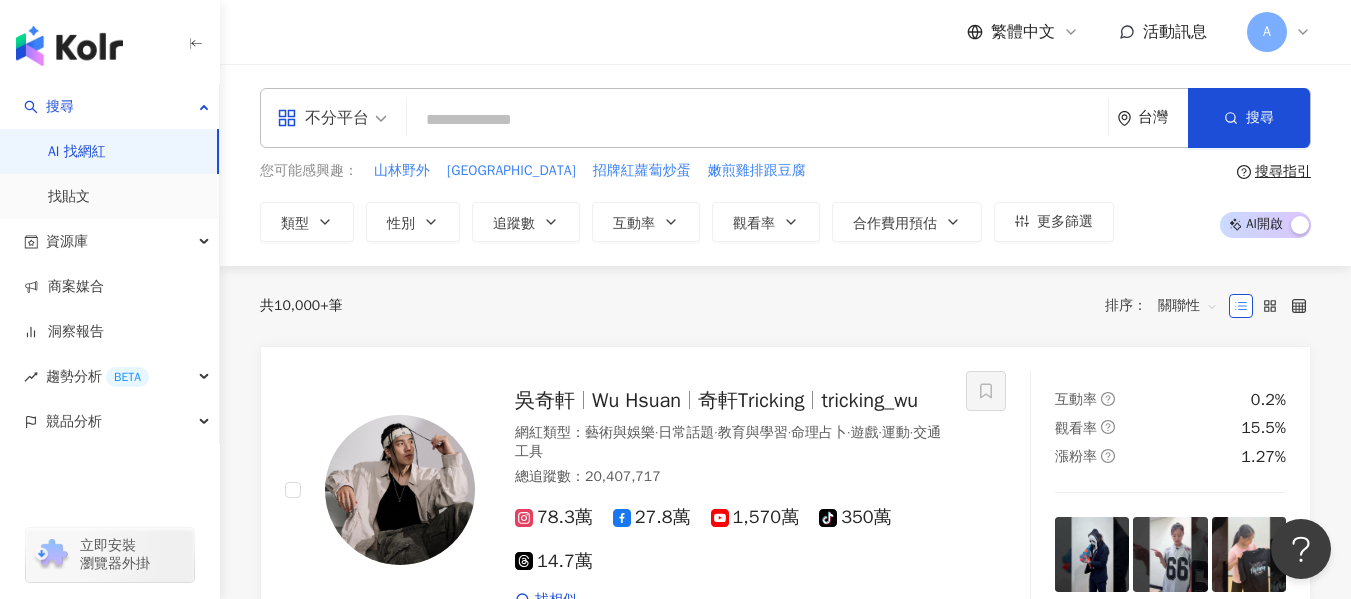 click at bounding box center (757, 120) 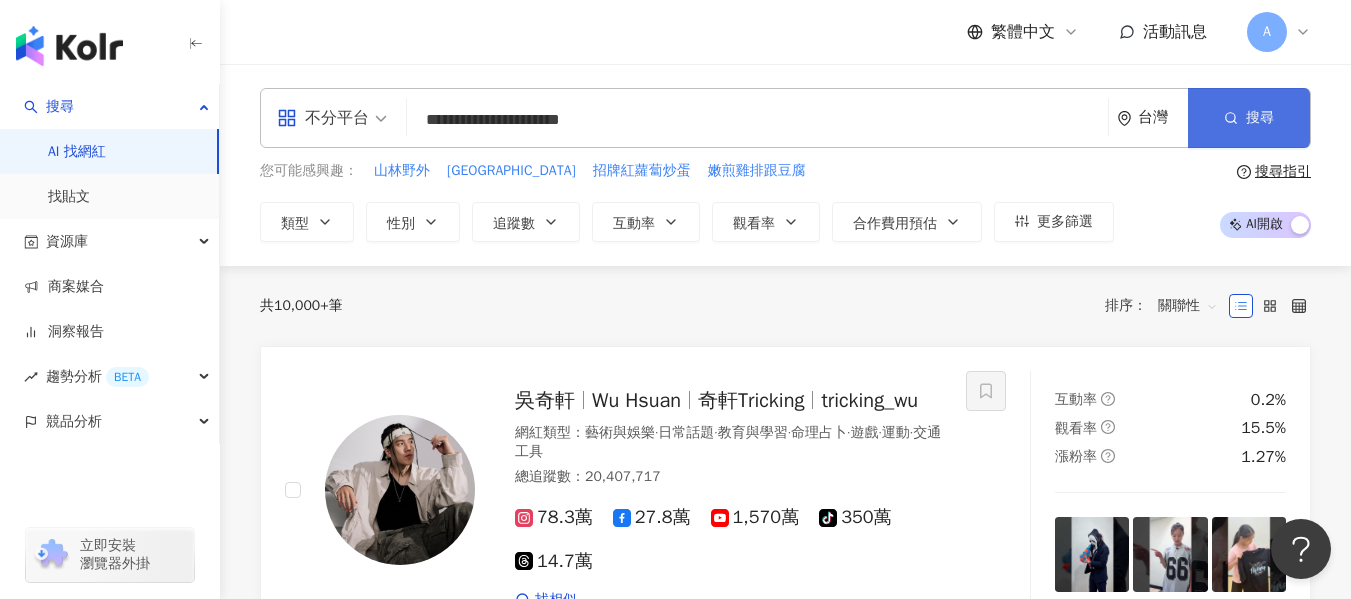 click on "搜尋" at bounding box center (1249, 118) 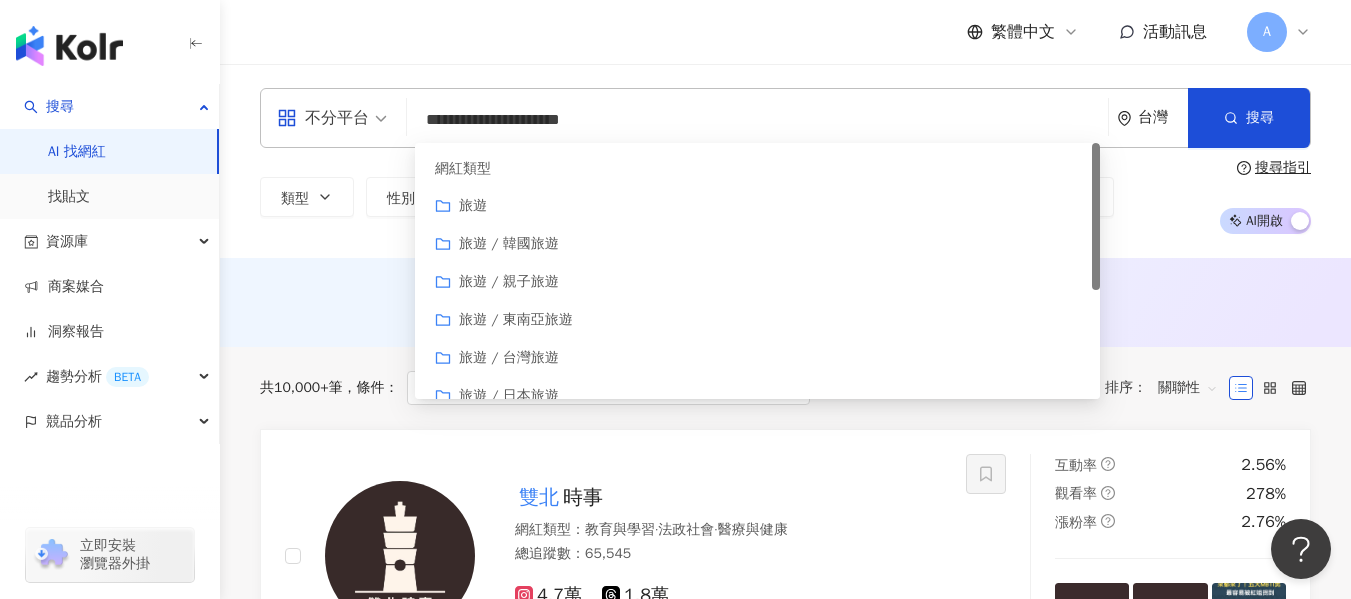 drag, startPoint x: 723, startPoint y: 123, endPoint x: 551, endPoint y: 126, distance: 172.02615 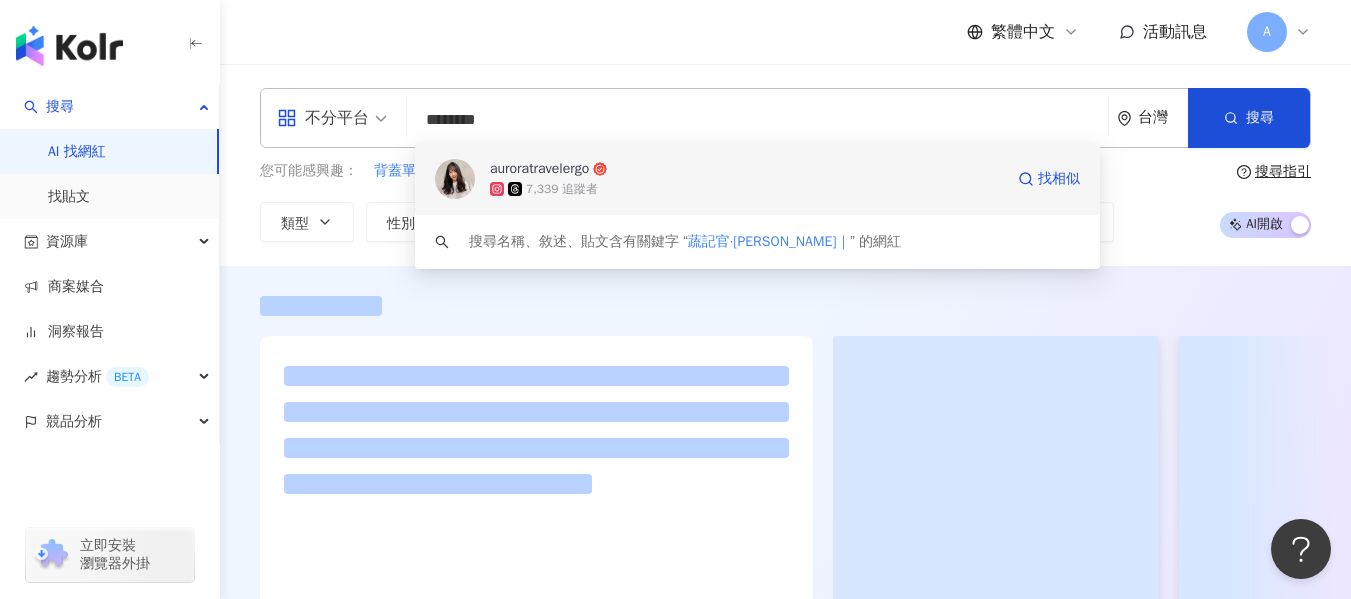 click on "auroratravelergo" at bounding box center [746, 169] 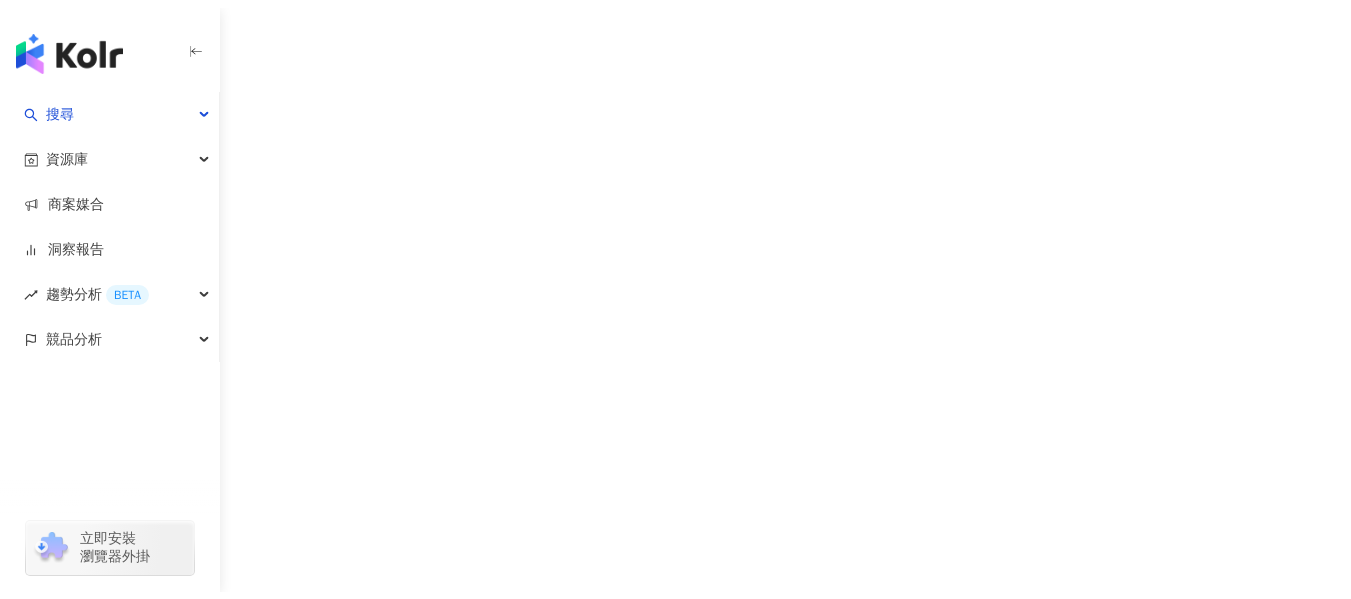 scroll, scrollTop: 0, scrollLeft: 0, axis: both 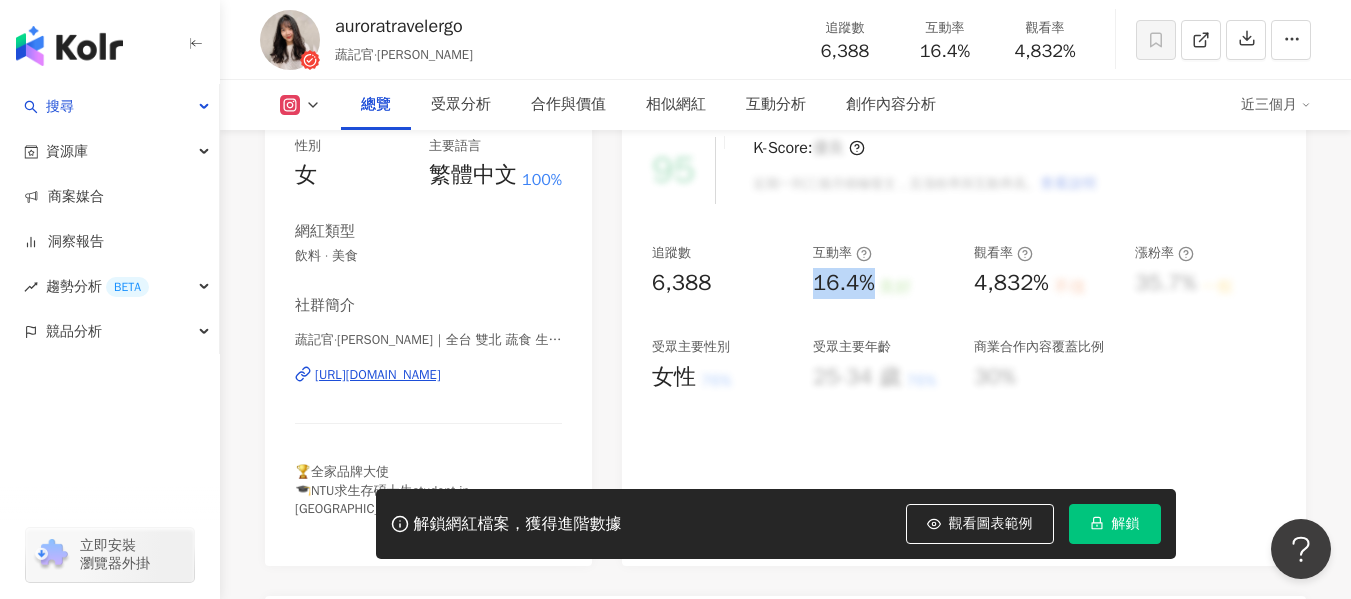 drag, startPoint x: 818, startPoint y: 290, endPoint x: 879, endPoint y: 288, distance: 61.03278 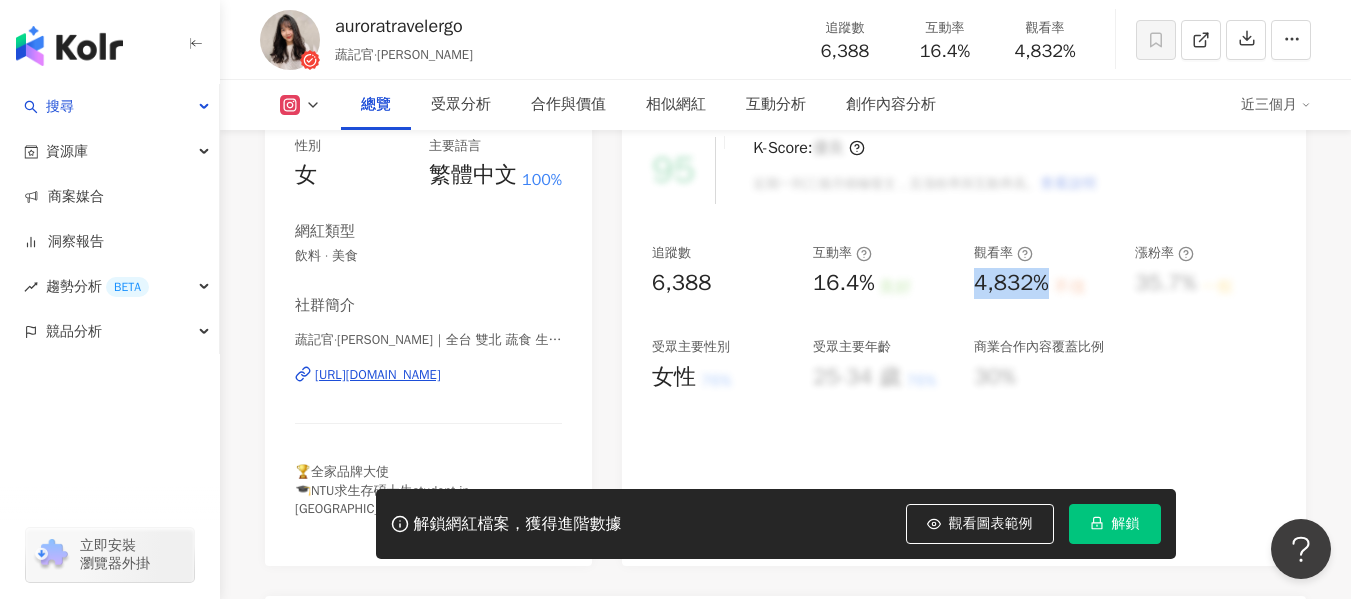 drag, startPoint x: 980, startPoint y: 286, endPoint x: 1048, endPoint y: 292, distance: 68.26419 